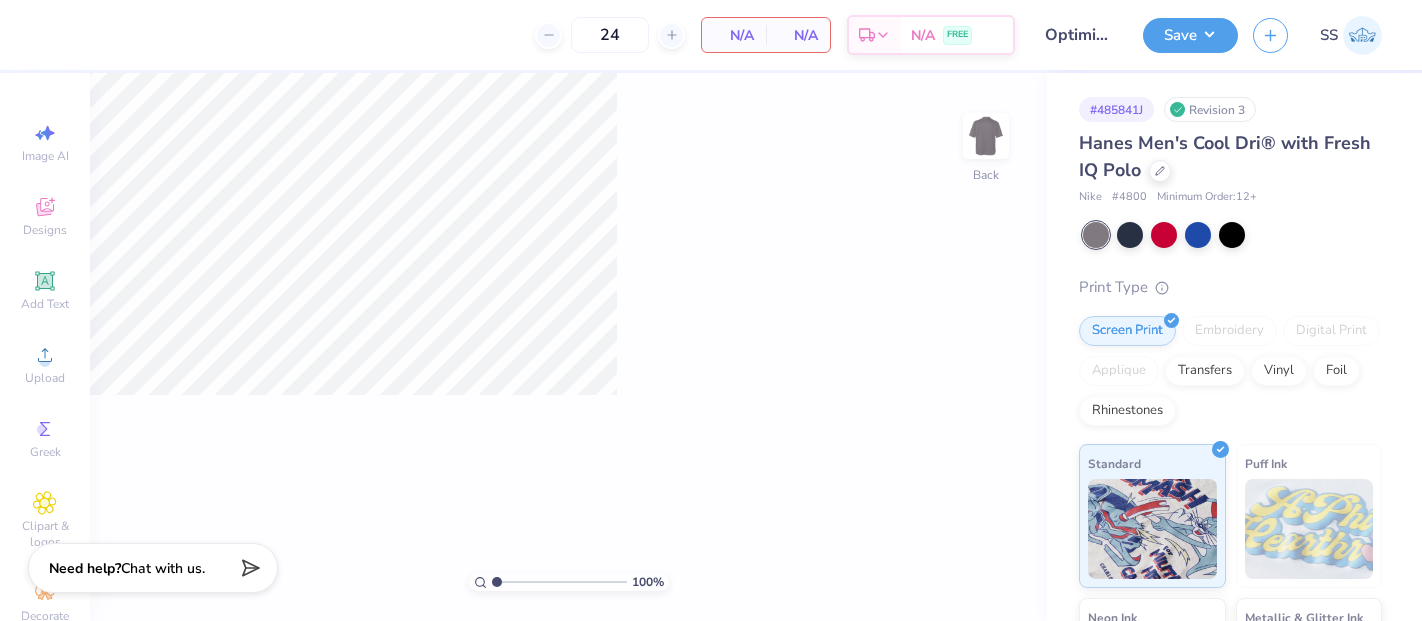 scroll, scrollTop: 0, scrollLeft: 0, axis: both 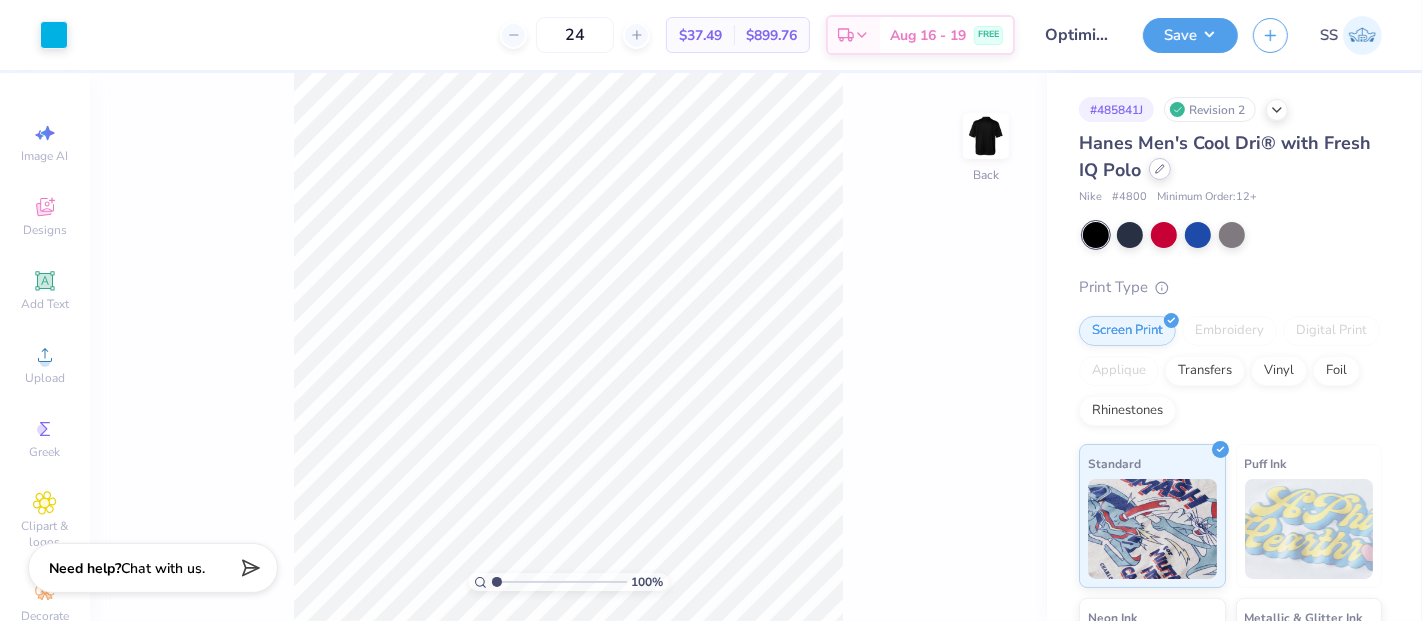 click 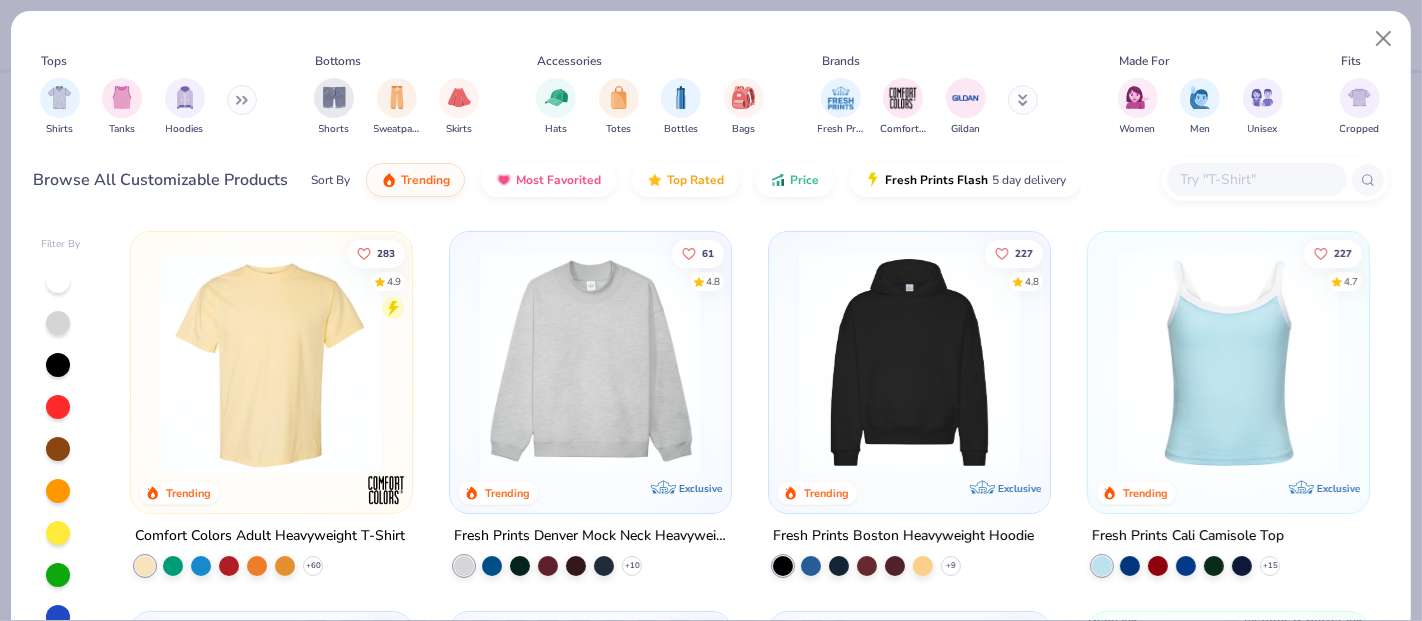 click at bounding box center (1256, 179) 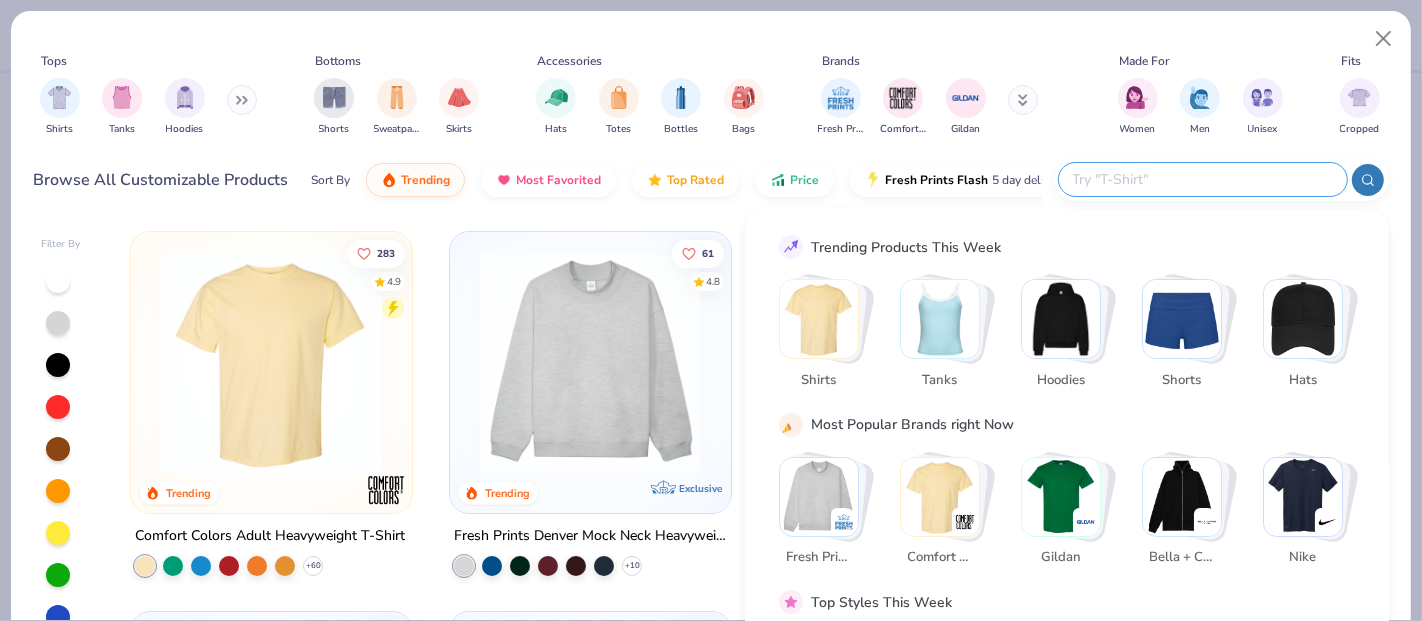 click at bounding box center (1202, 179) 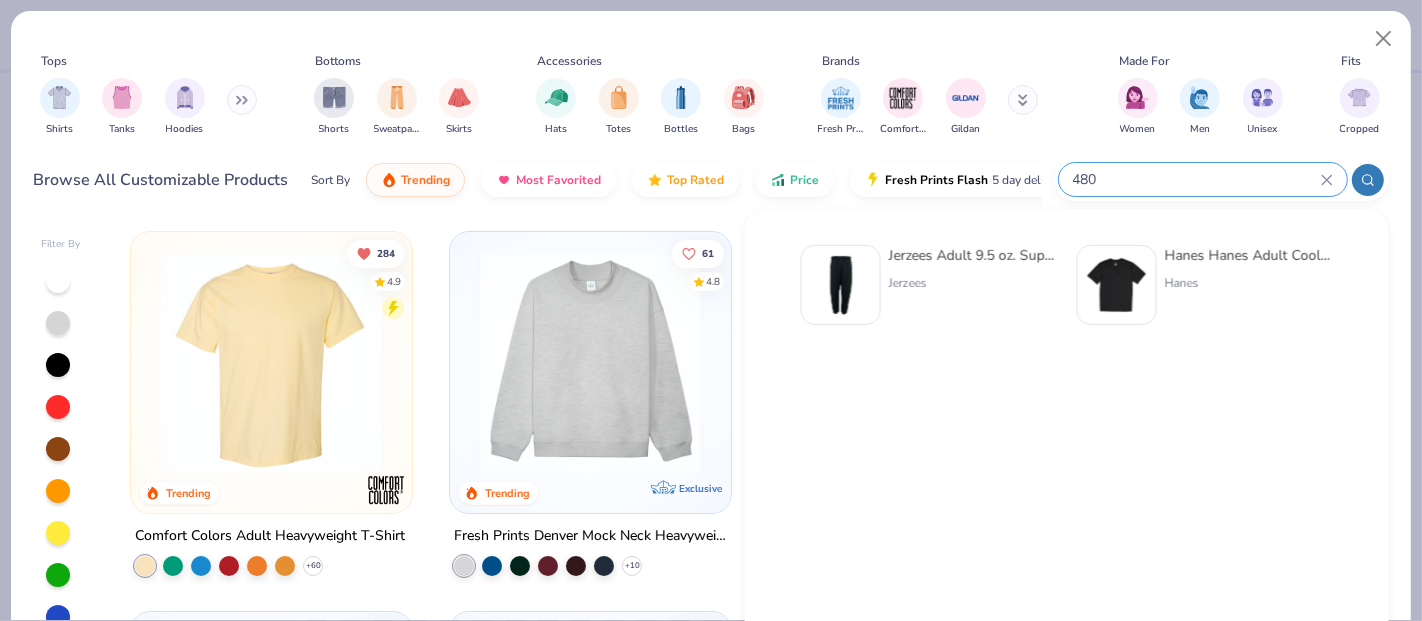 type on "4800" 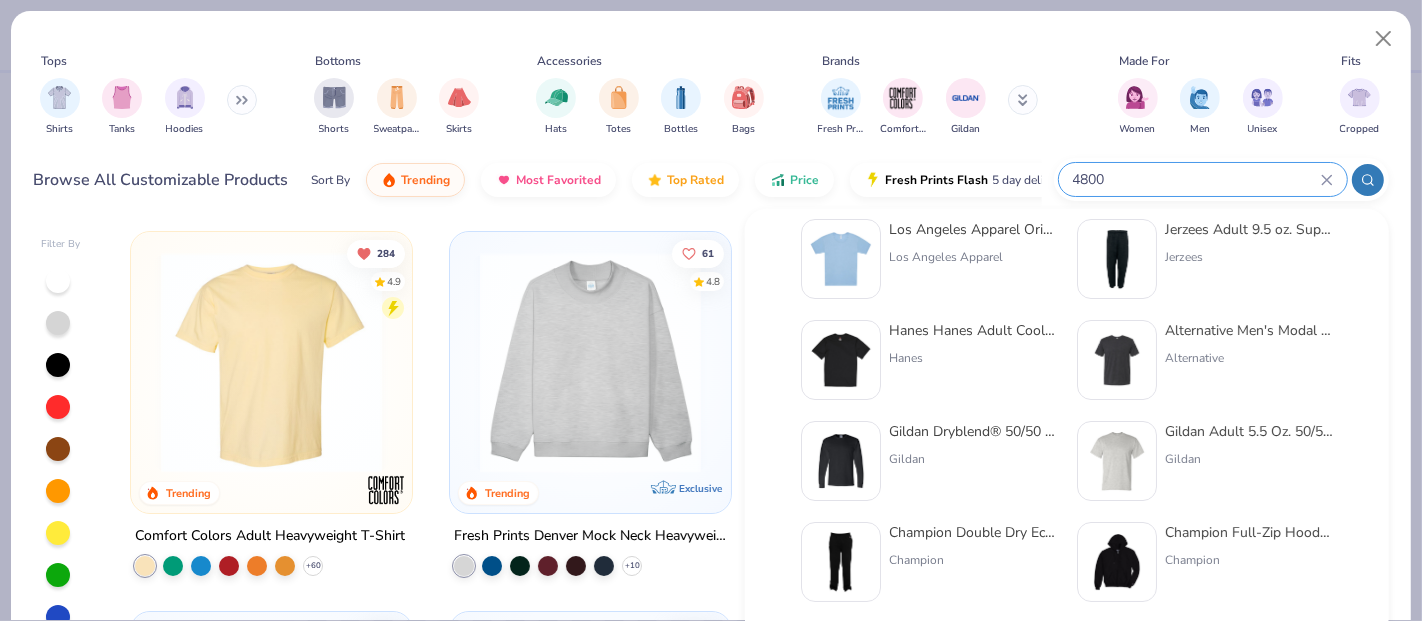 scroll, scrollTop: 41, scrollLeft: 0, axis: vertical 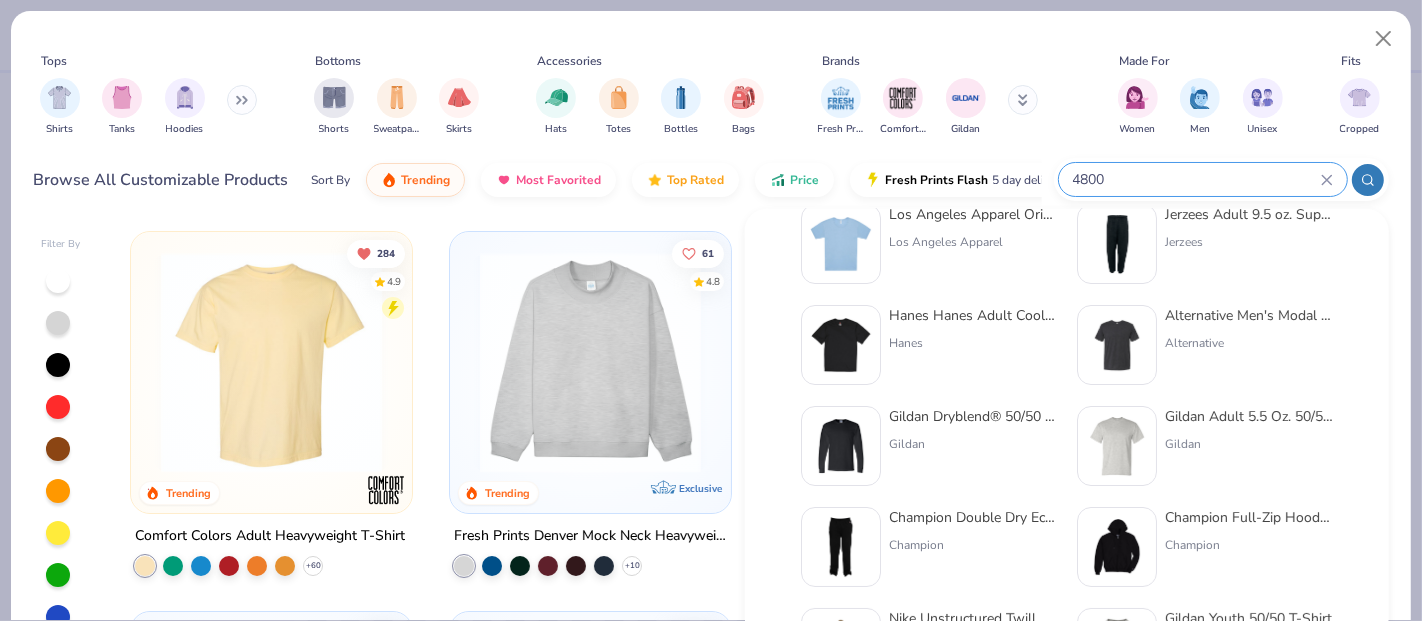 click 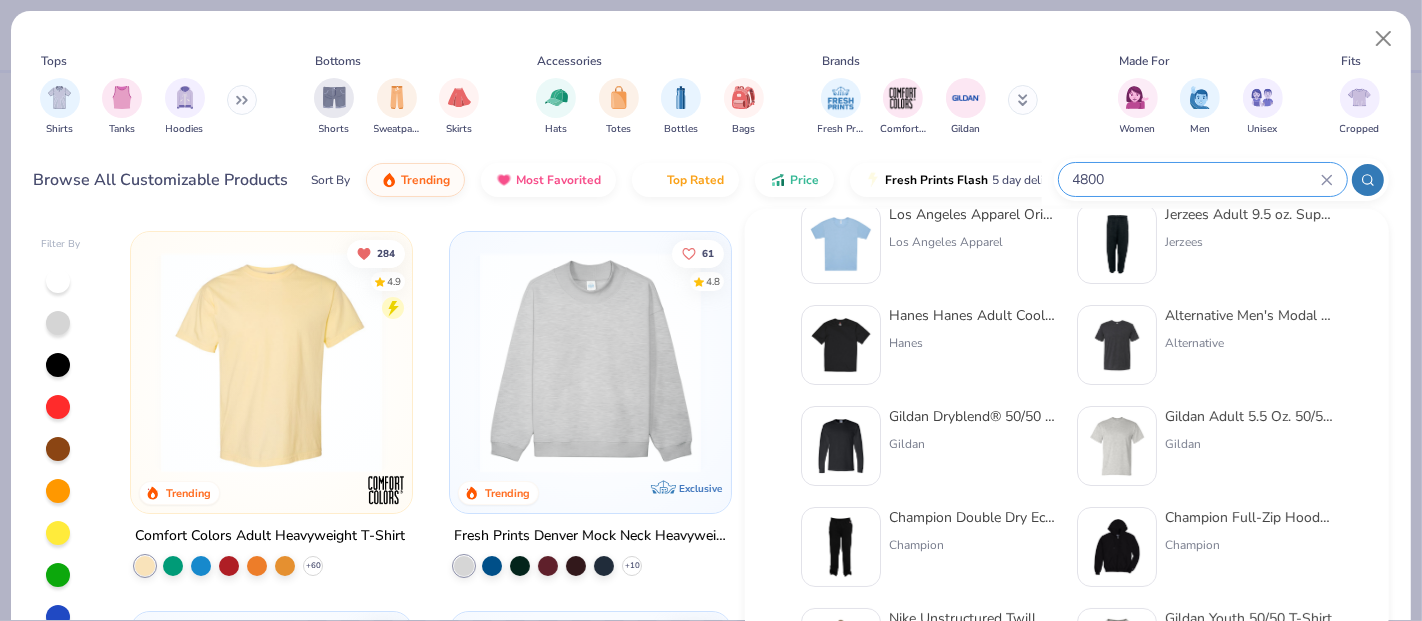 type 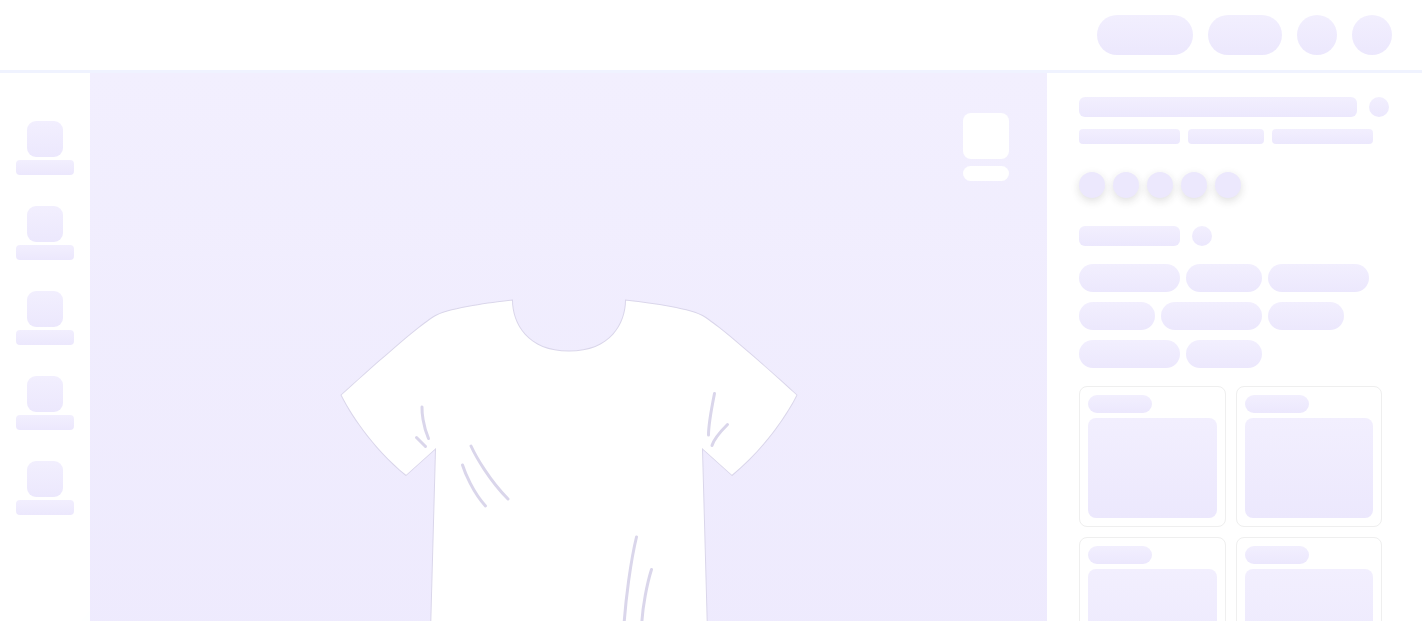 scroll, scrollTop: 0, scrollLeft: 0, axis: both 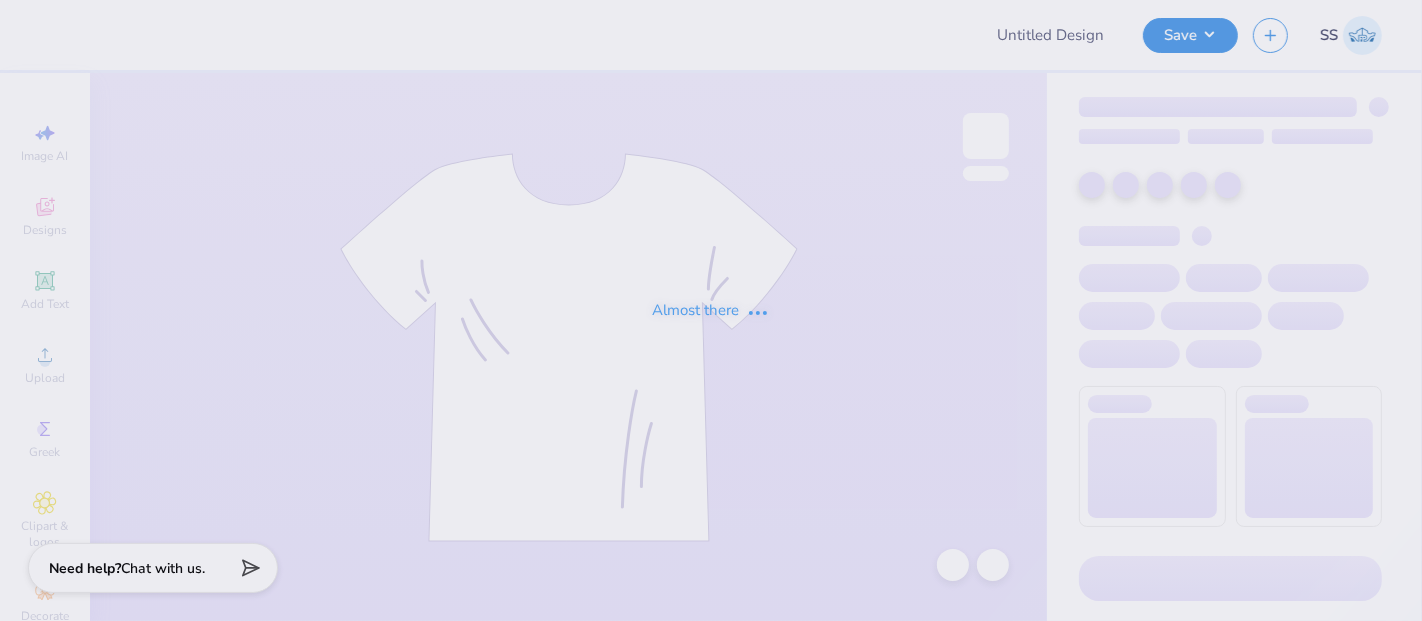 type on "Optimize: Delta Apparel" 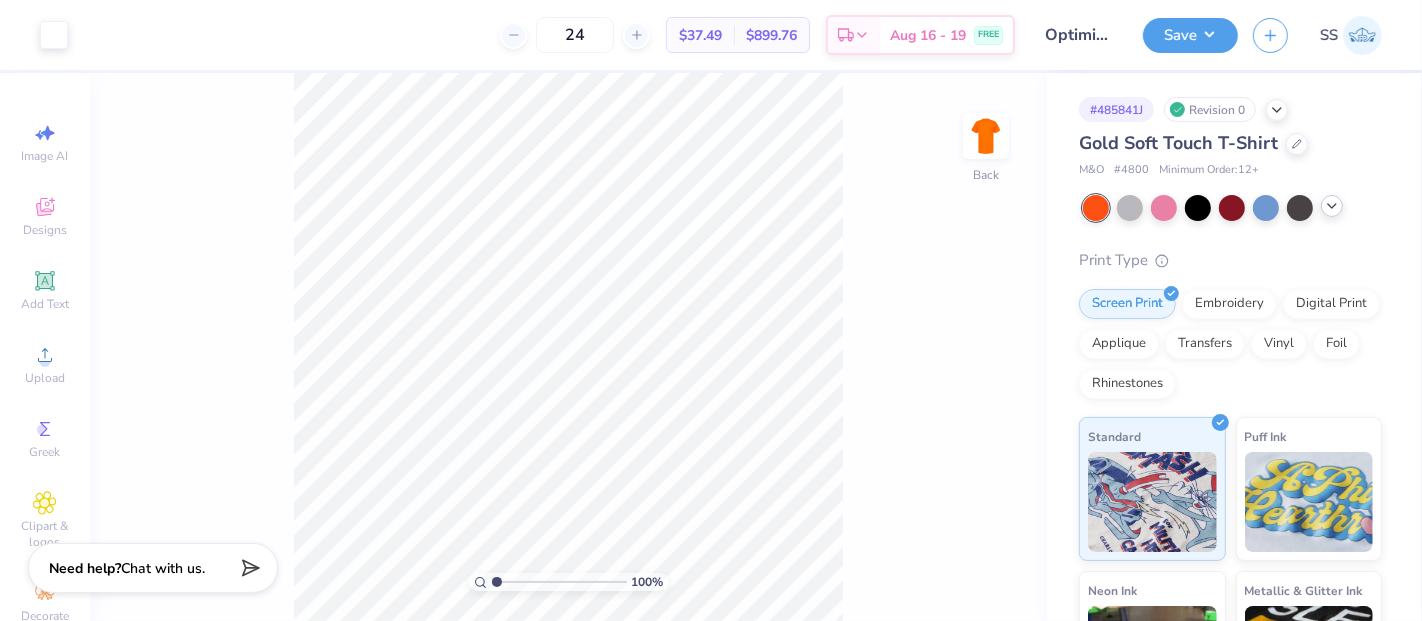 click at bounding box center (1332, 206) 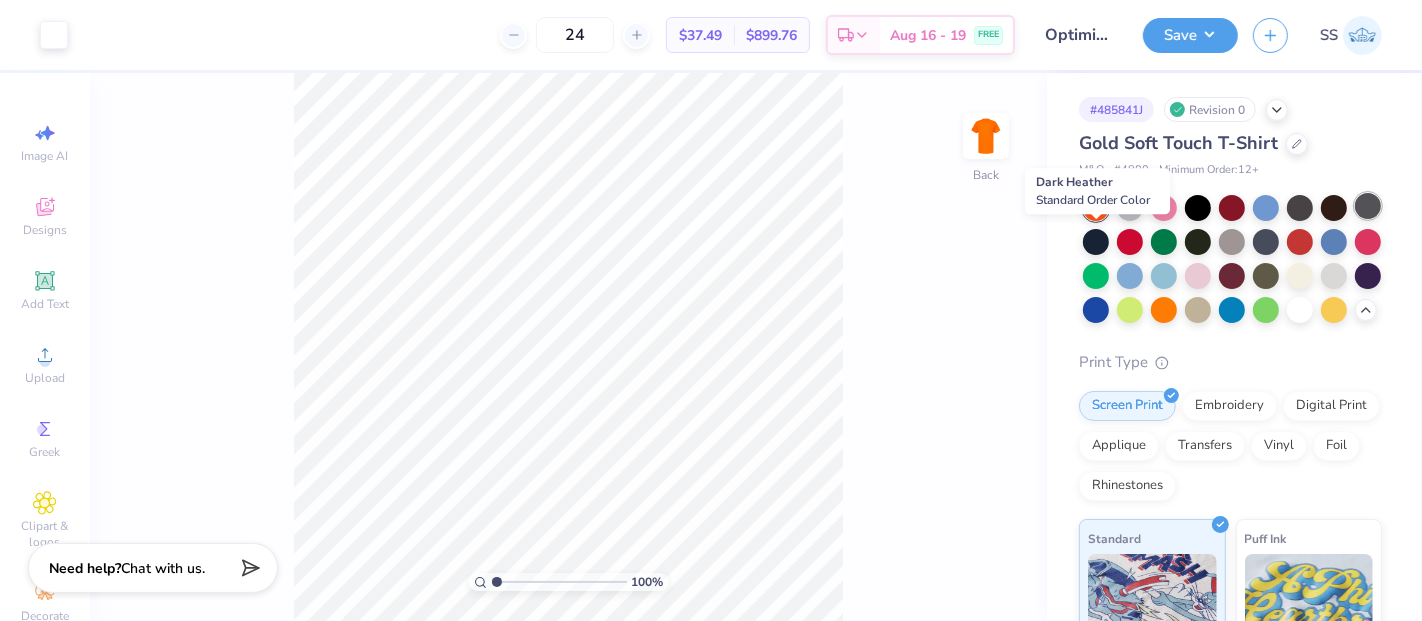 click at bounding box center (1368, 206) 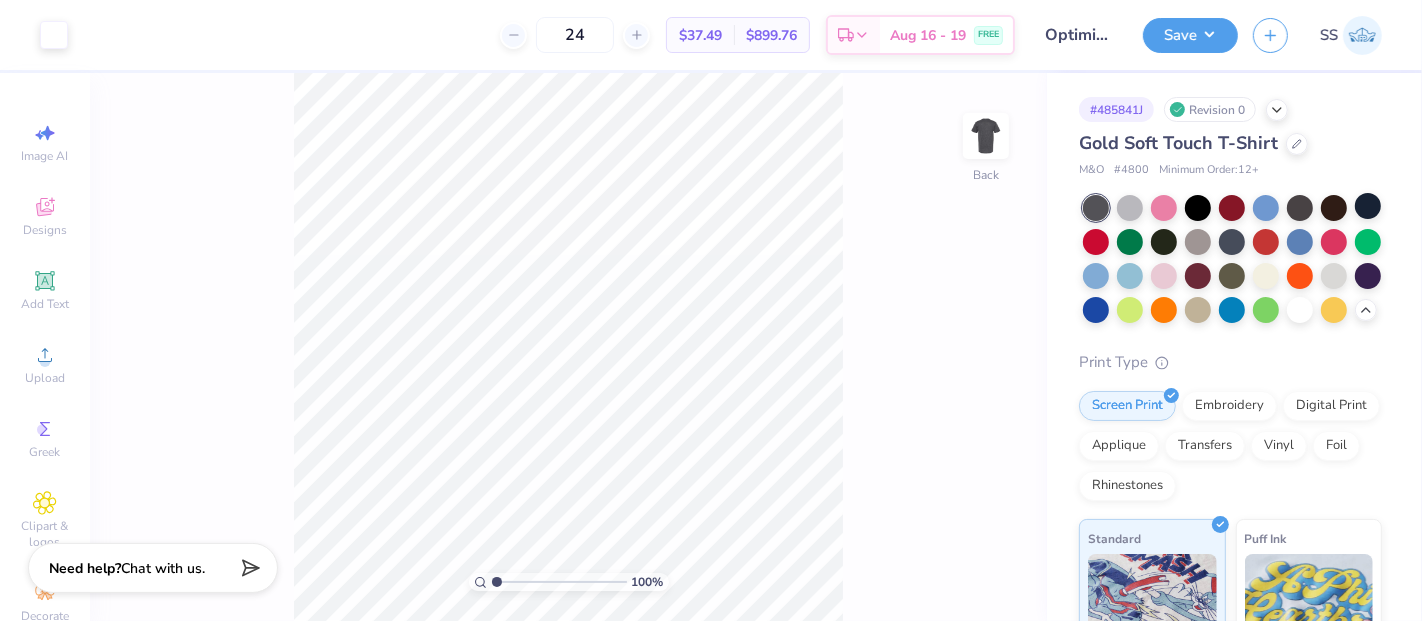 click on "# 4800" at bounding box center [1131, 170] 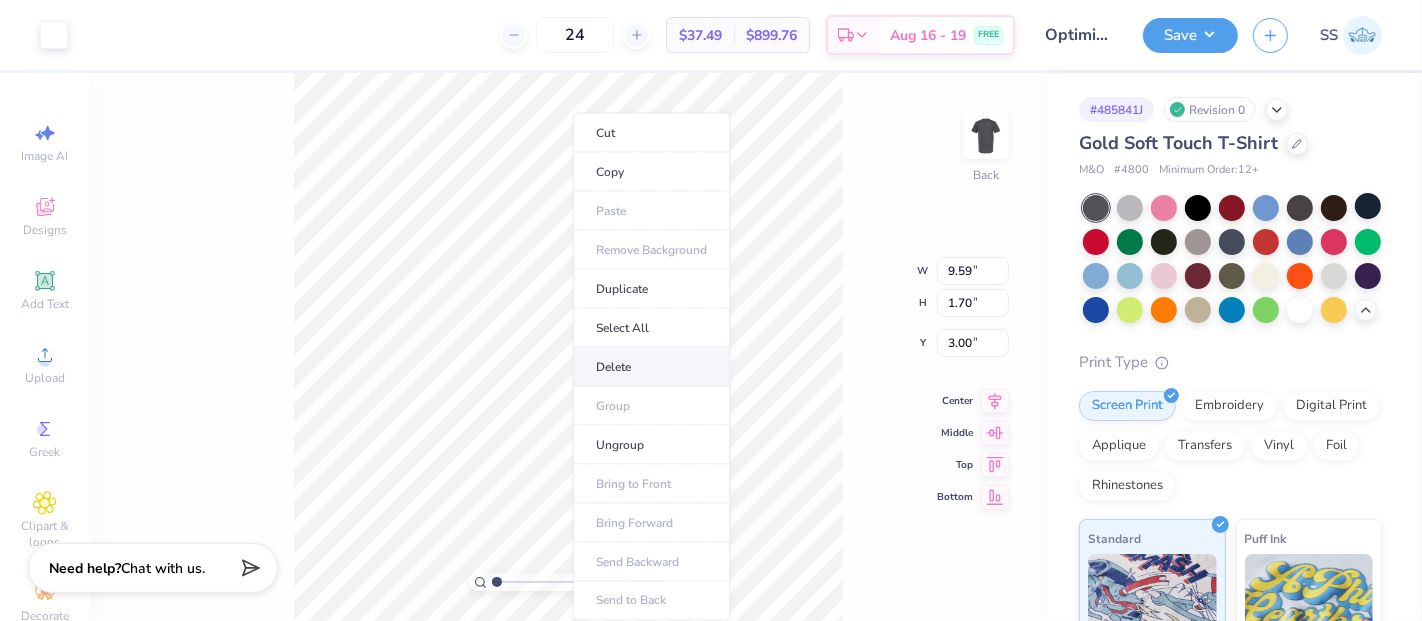 click on "Delete" at bounding box center [651, 367] 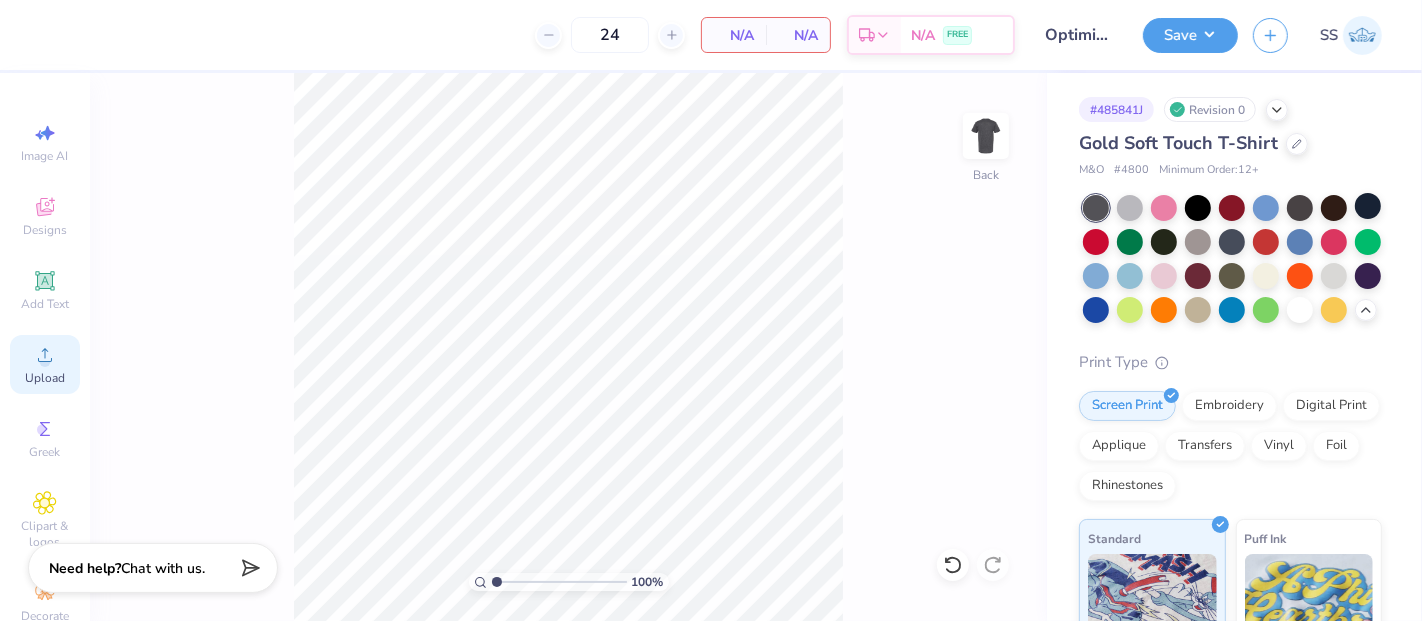 click on "Upload" at bounding box center (45, 378) 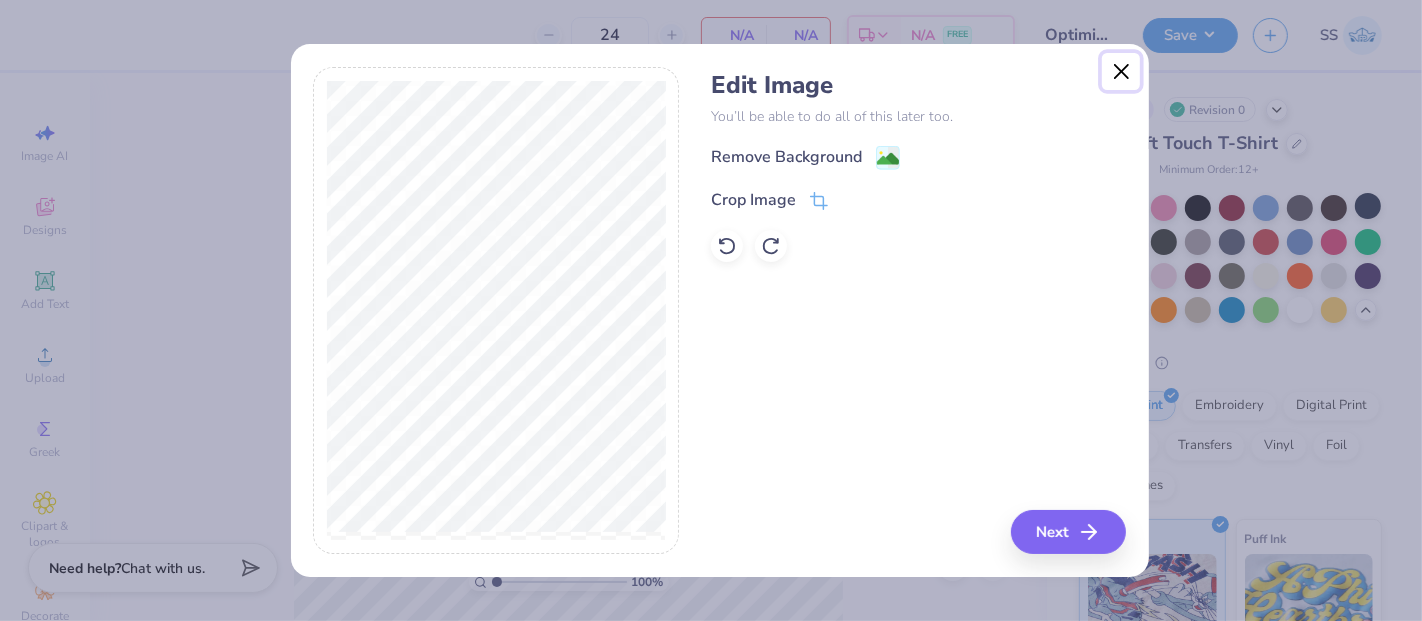 click at bounding box center [1121, 72] 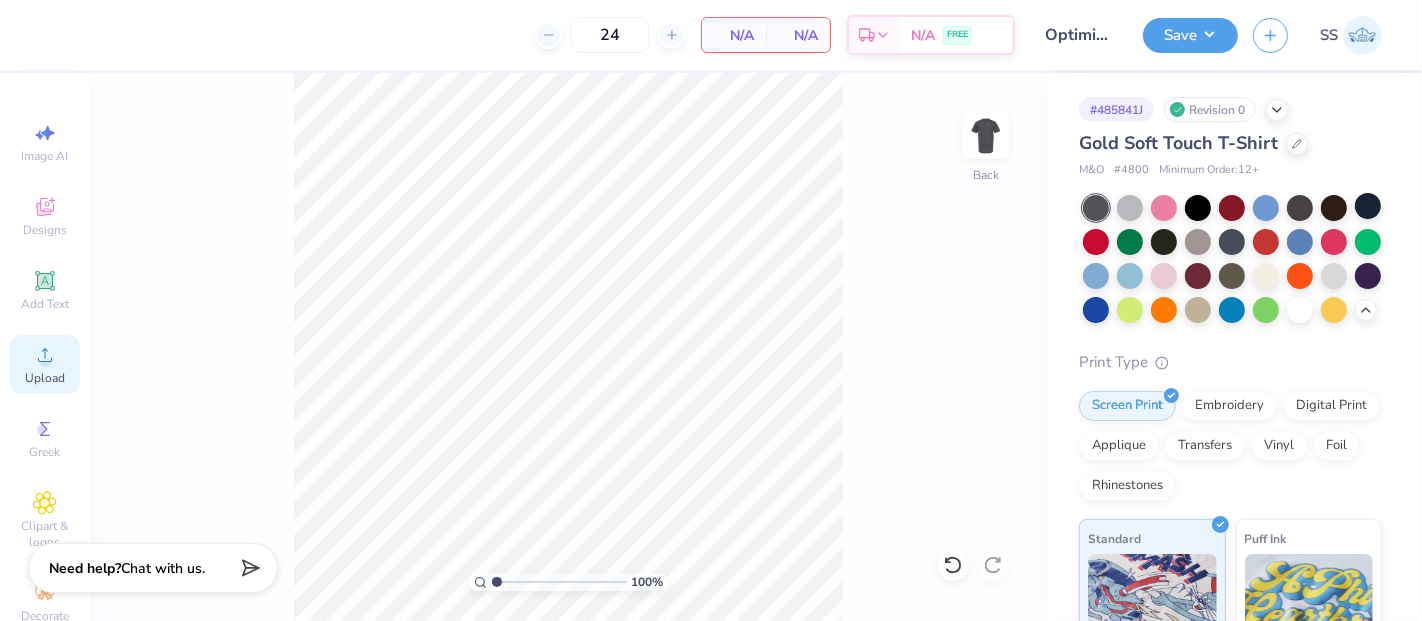 click on "Upload" at bounding box center [45, 364] 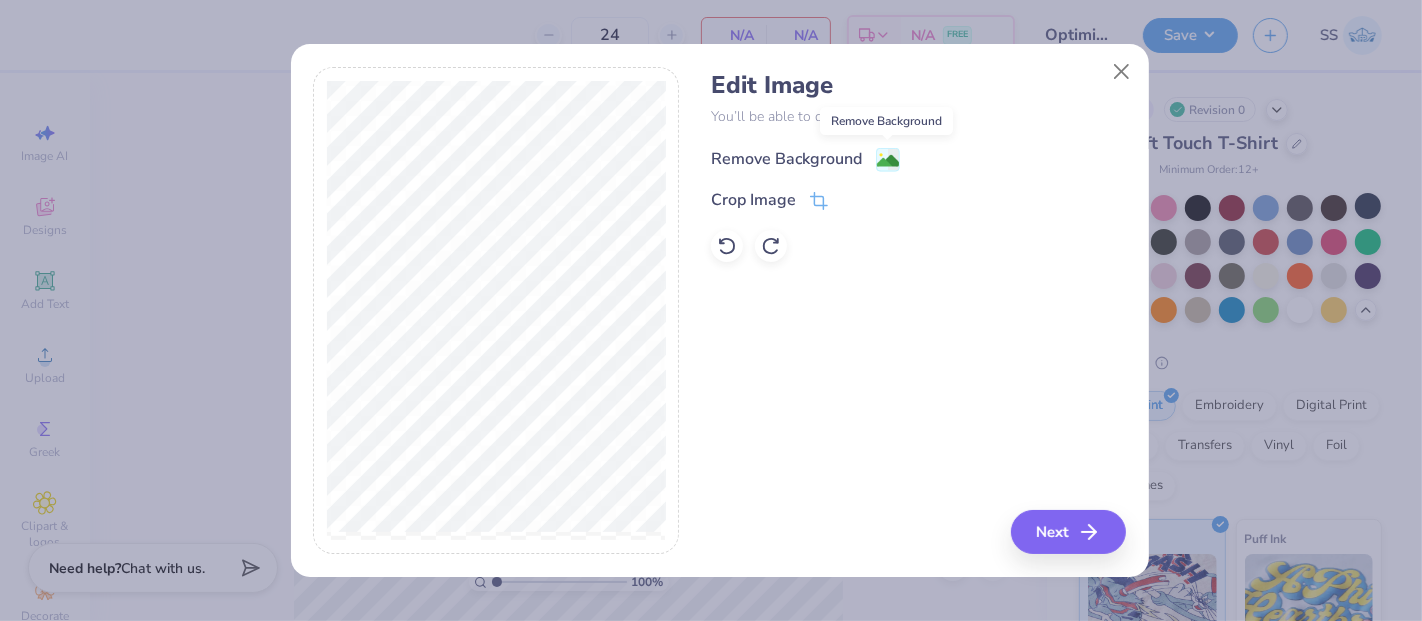 click 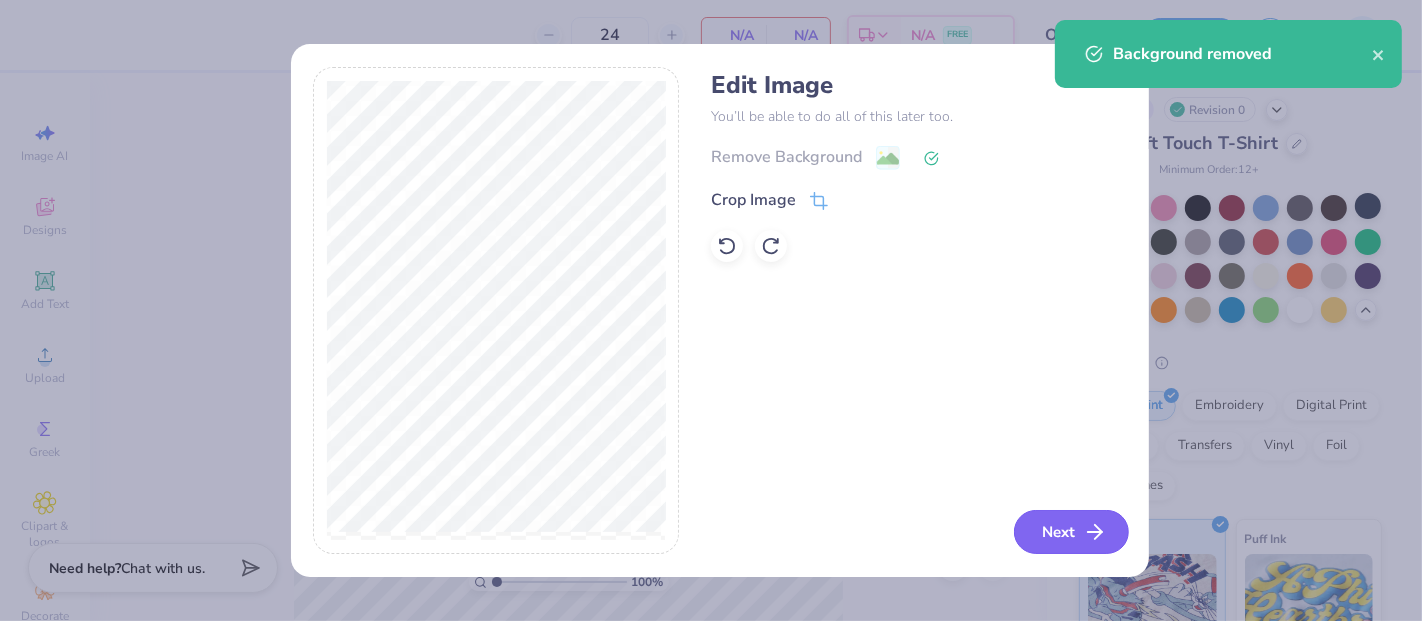 click on "Next" at bounding box center [1071, 532] 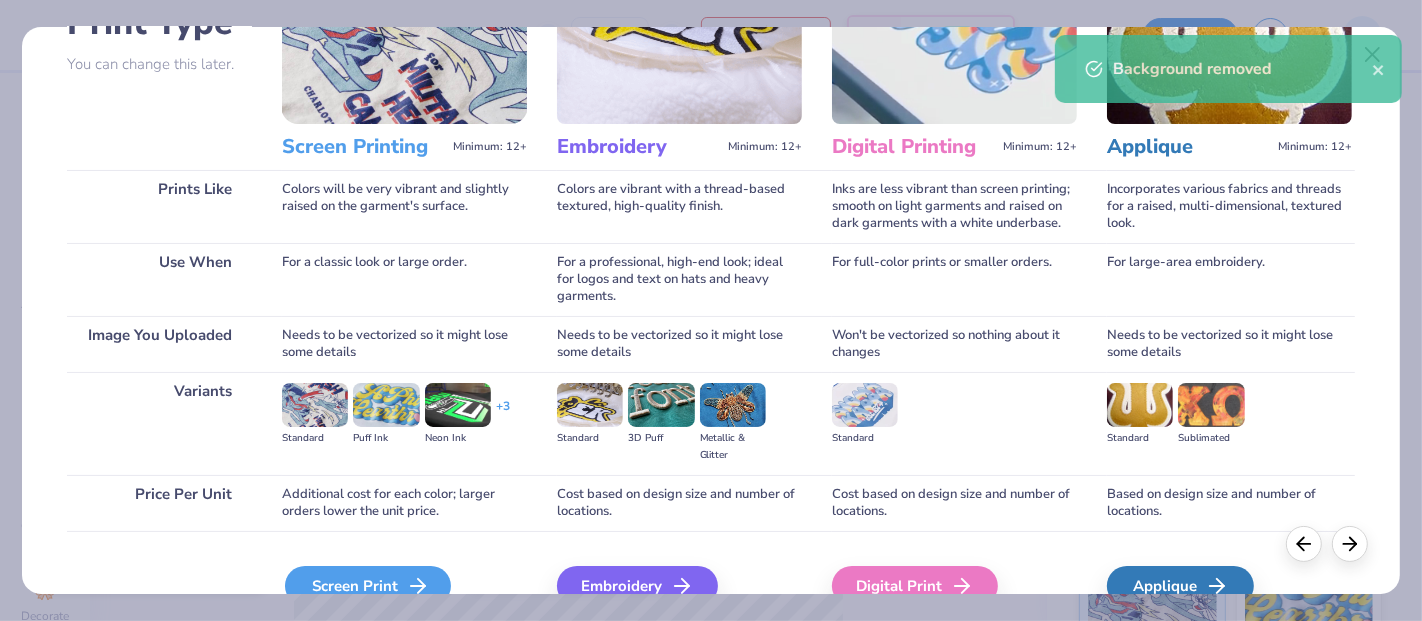 scroll, scrollTop: 185, scrollLeft: 0, axis: vertical 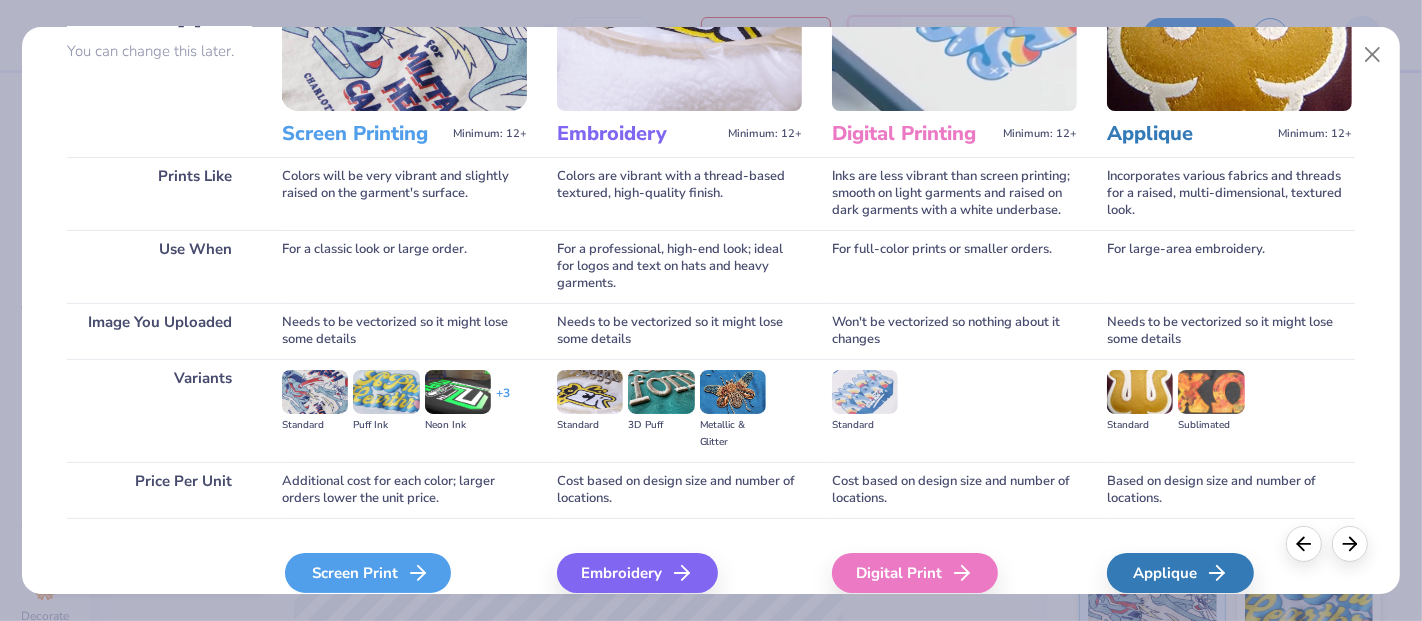 click on "Screen Print" at bounding box center (368, 573) 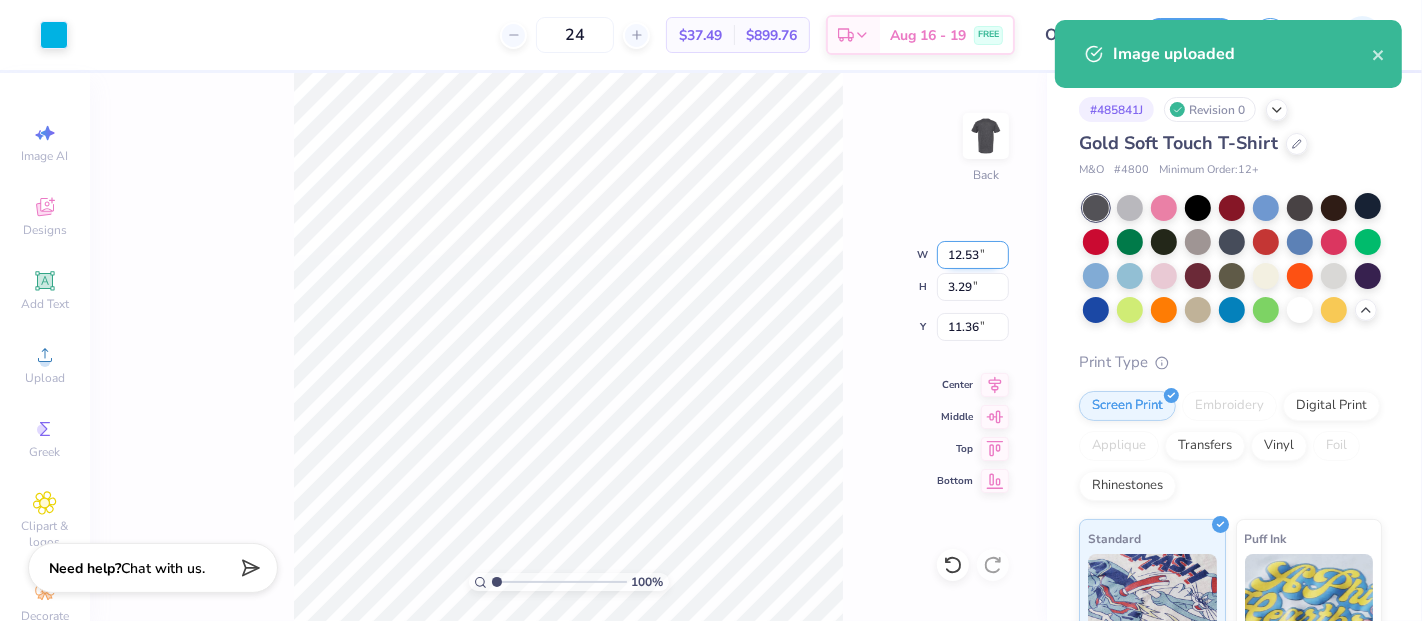 drag, startPoint x: 982, startPoint y: 258, endPoint x: 953, endPoint y: 256, distance: 29.068884 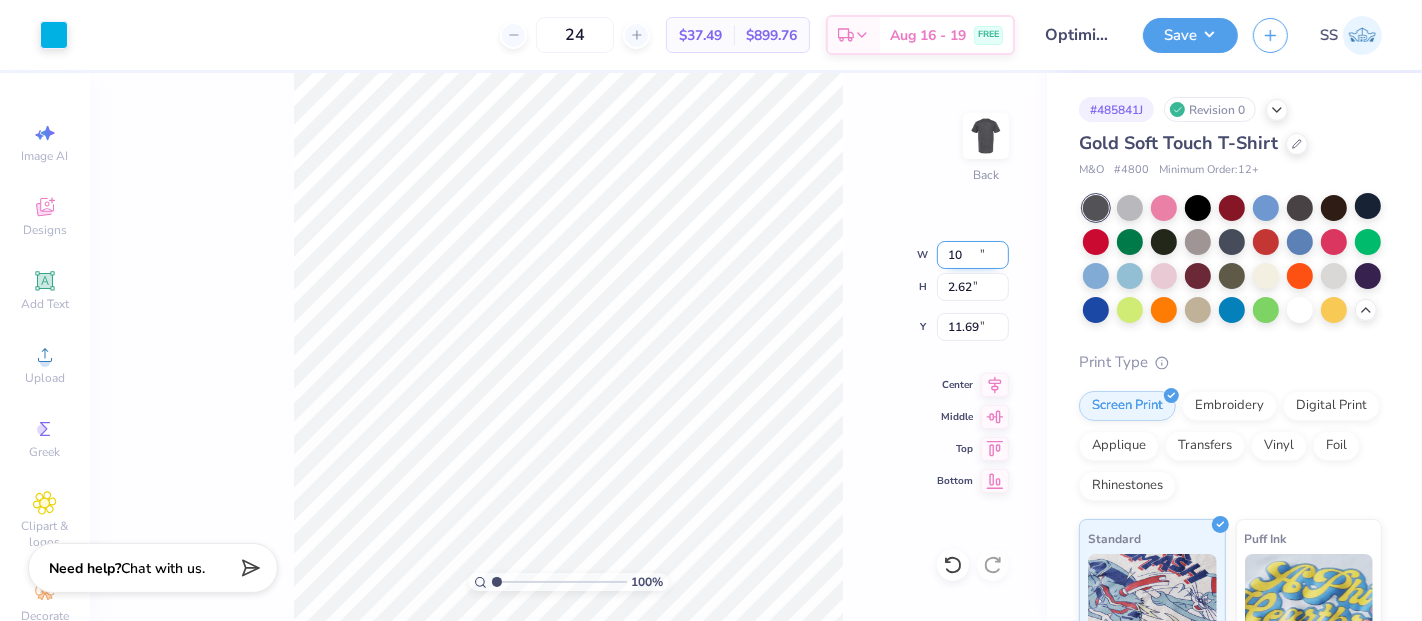 type on "10.00" 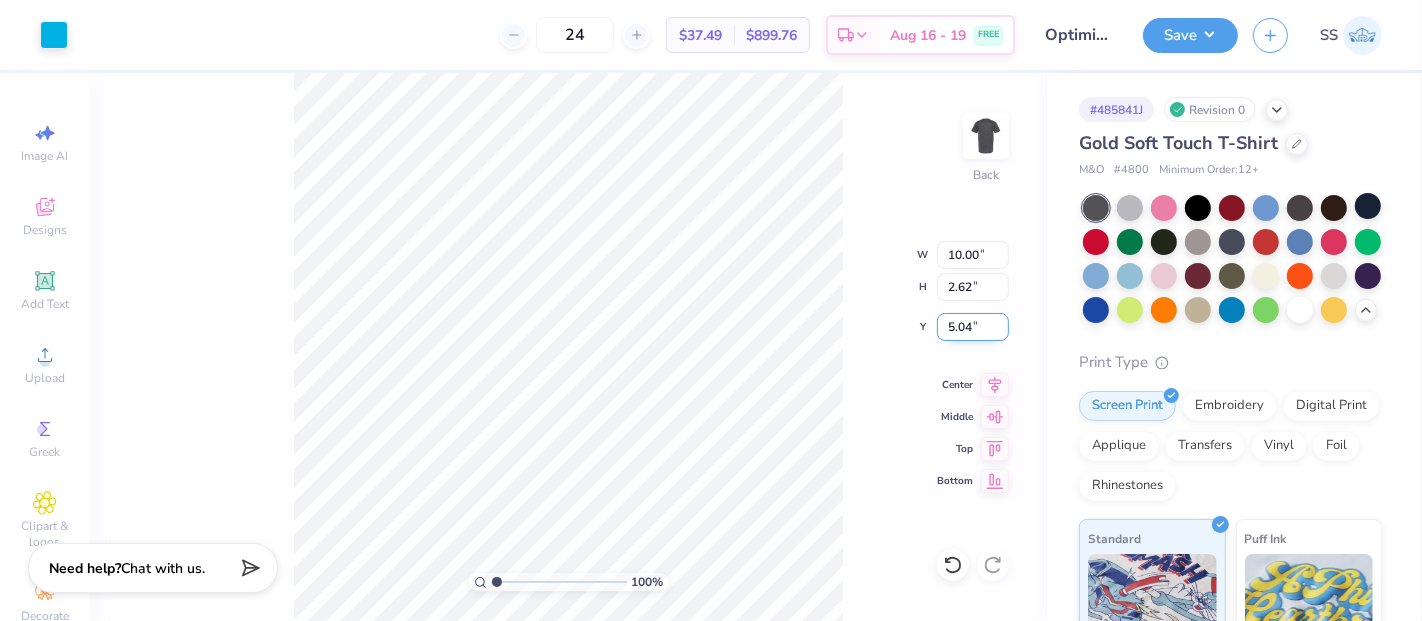 click on "5.04" at bounding box center (973, 327) 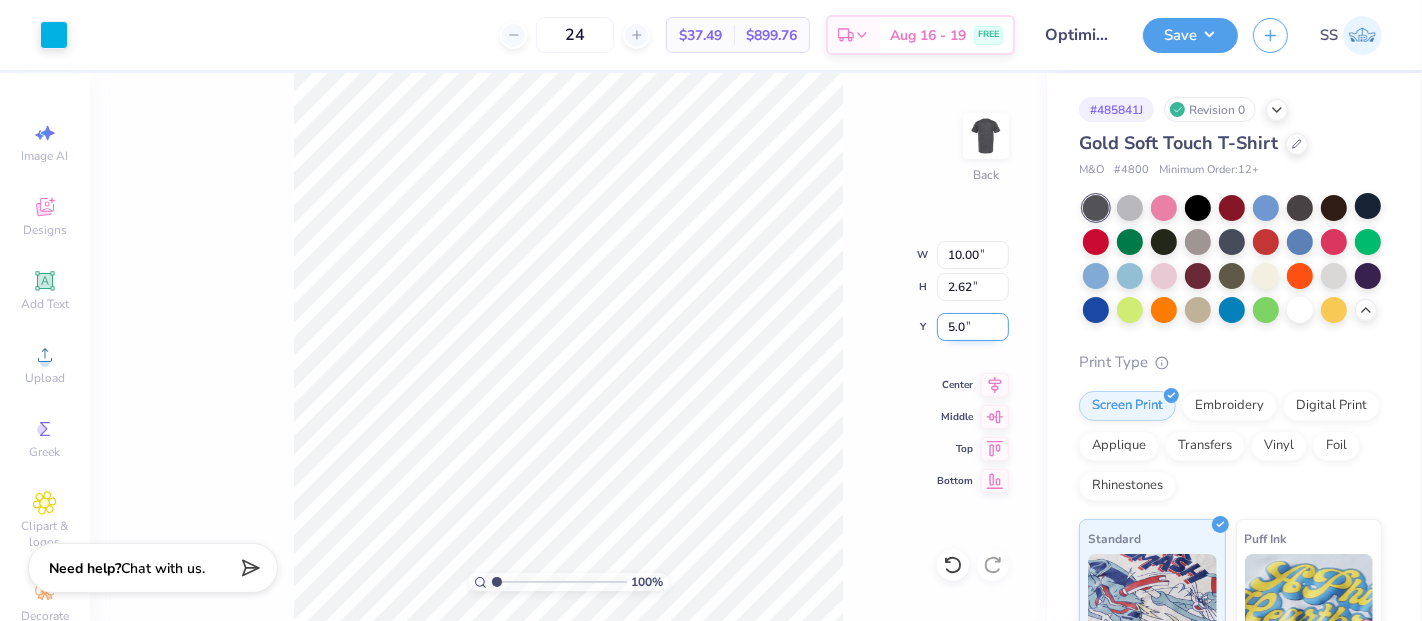 type on "5.00" 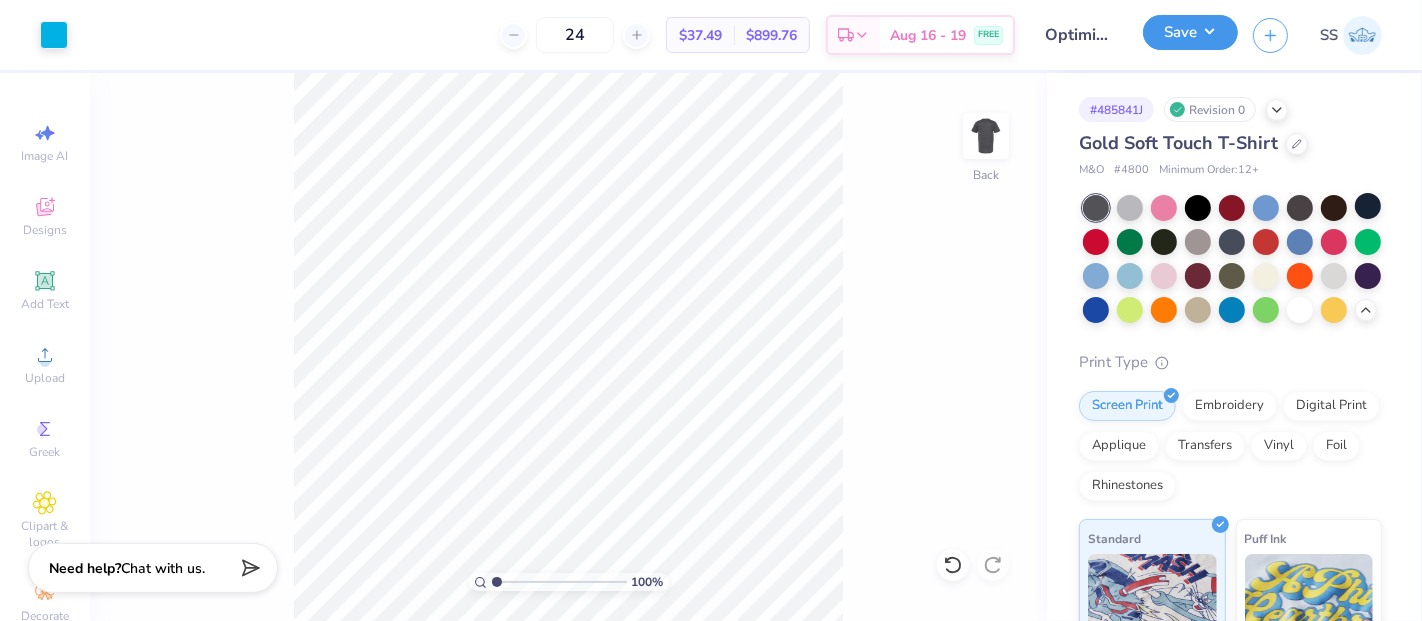 click on "Save" at bounding box center (1190, 32) 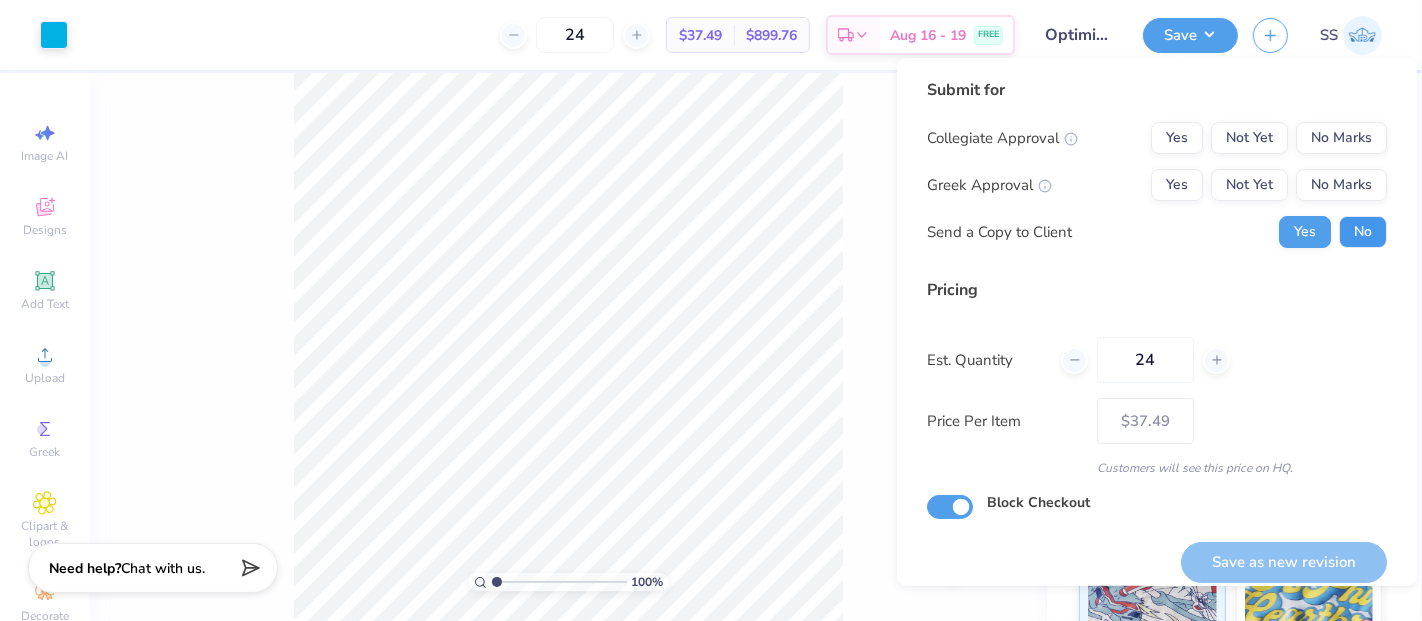 click on "No" at bounding box center (1363, 232) 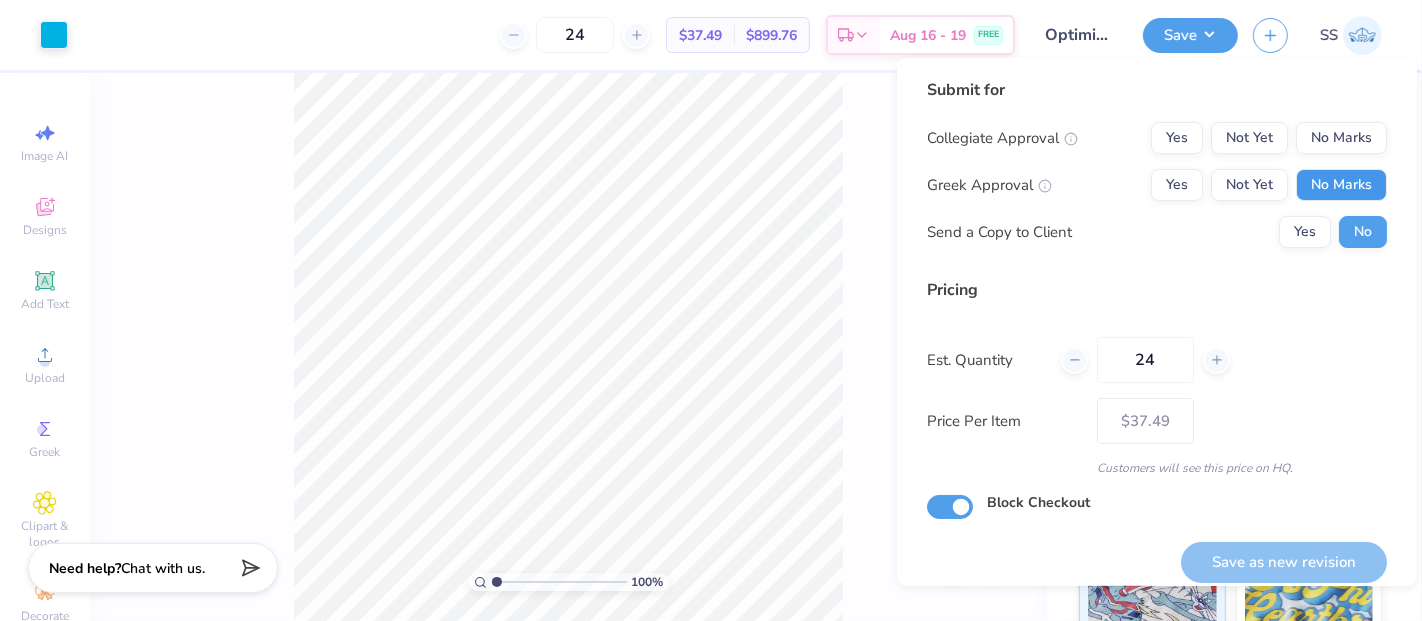 click on "No Marks" at bounding box center (1341, 185) 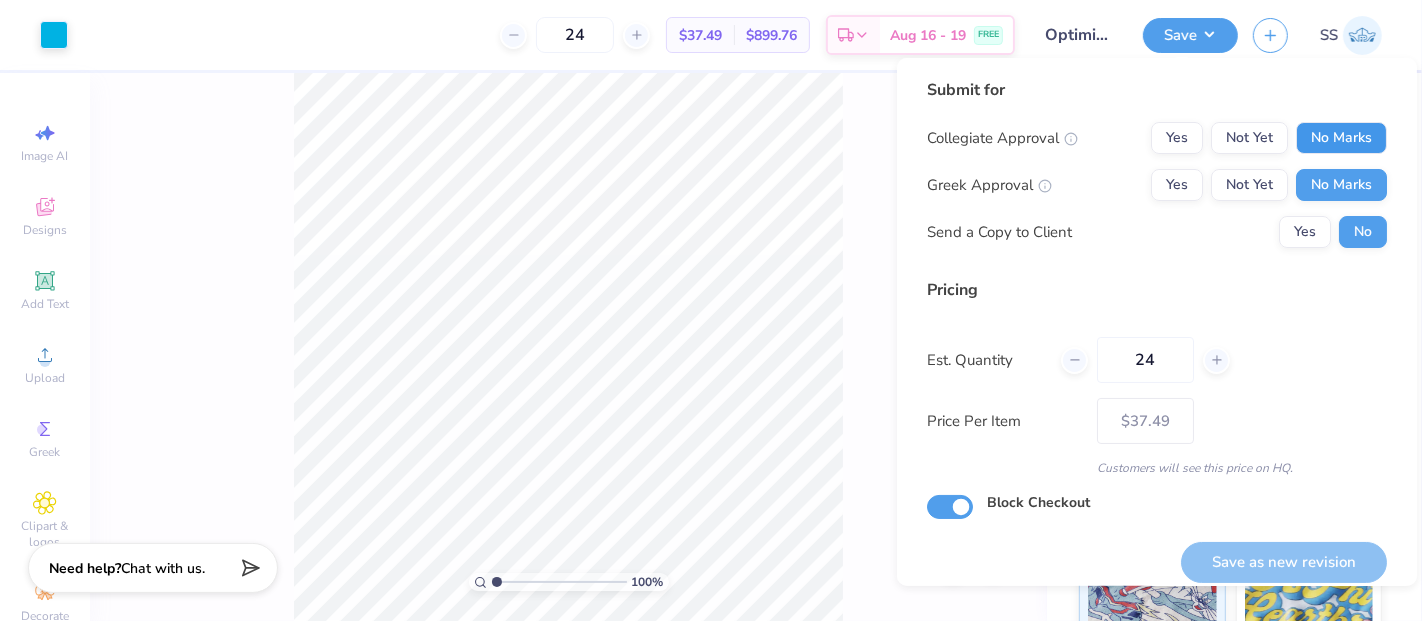 click on "No Marks" at bounding box center (1341, 138) 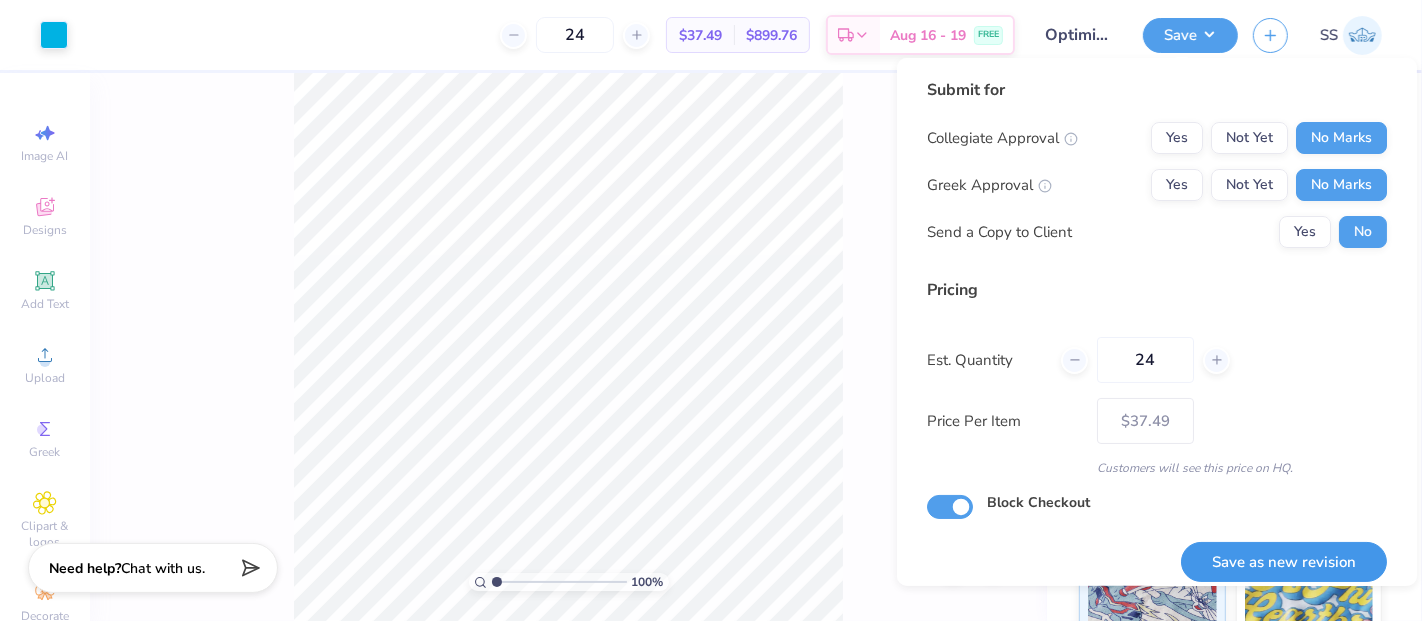 click on "Save as new revision" at bounding box center (1284, 562) 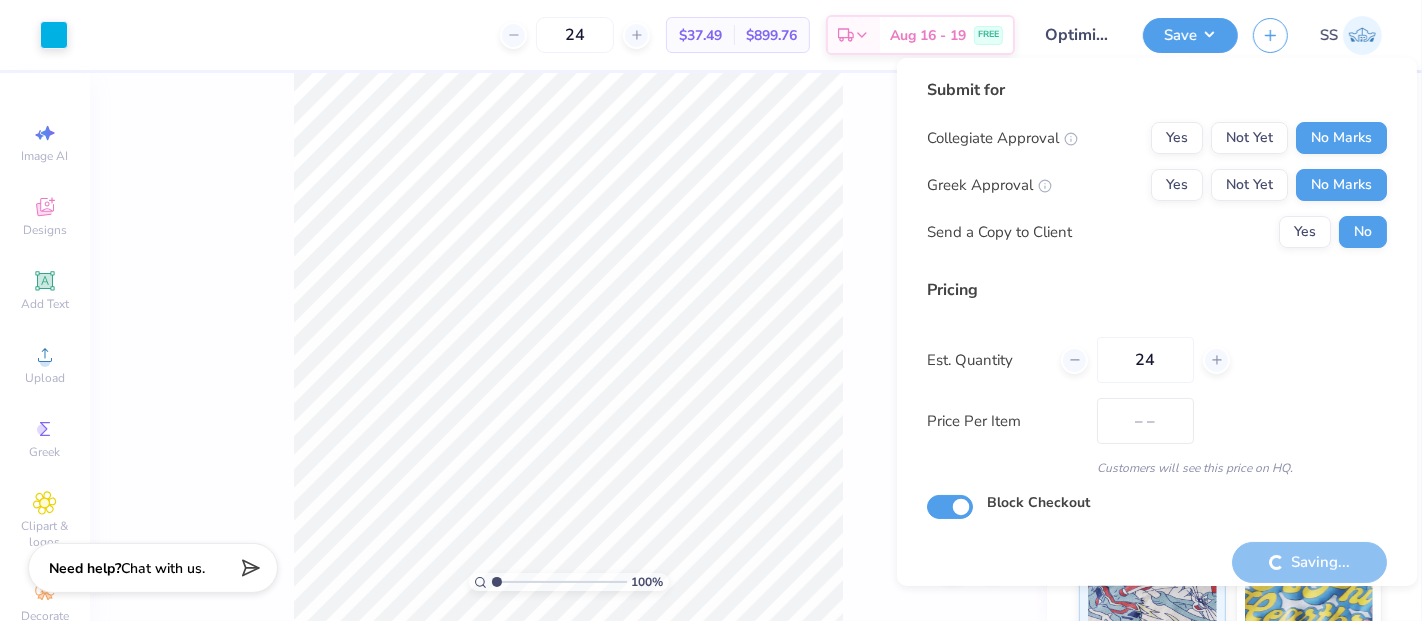 type on "$37.49" 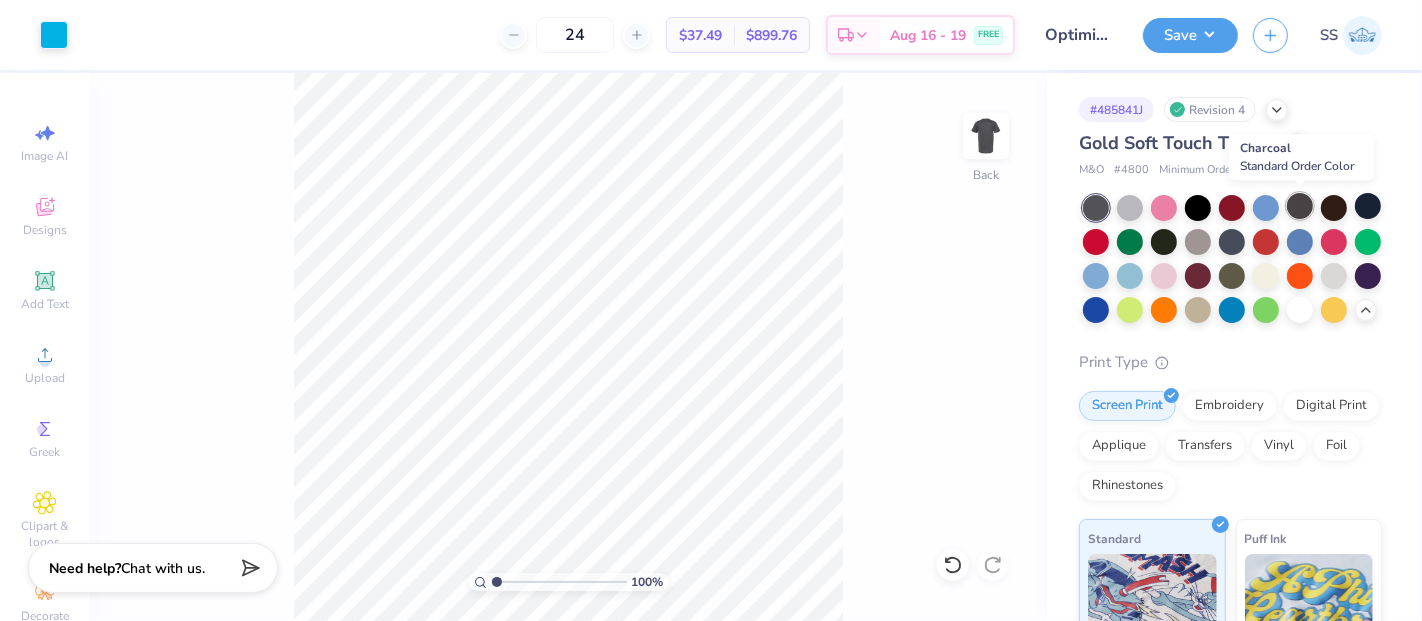 click at bounding box center [1300, 206] 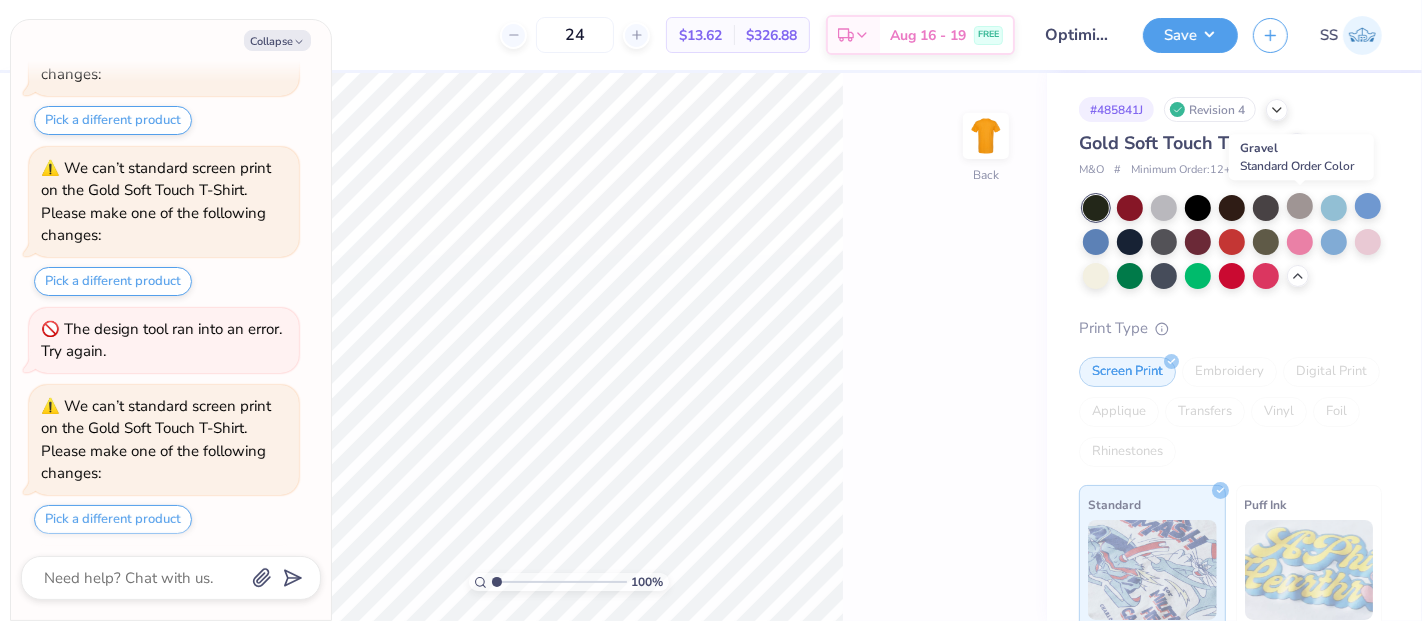 scroll, scrollTop: 307, scrollLeft: 0, axis: vertical 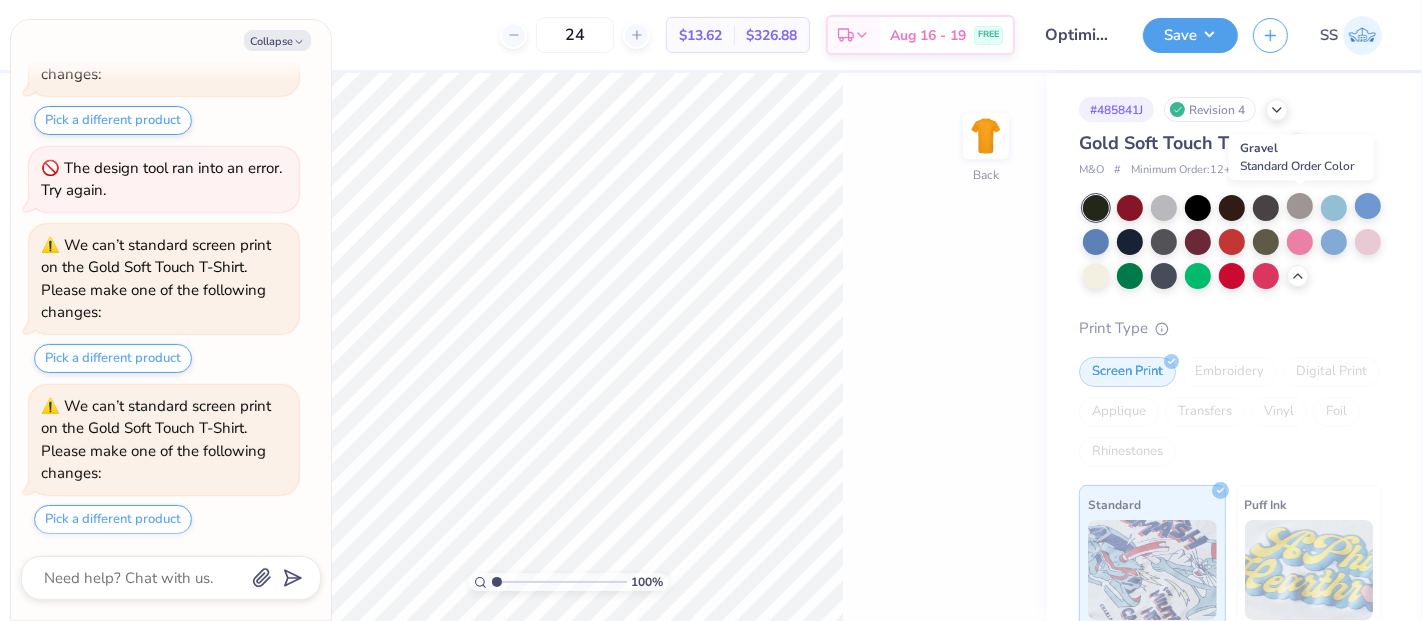 click at bounding box center (1300, 206) 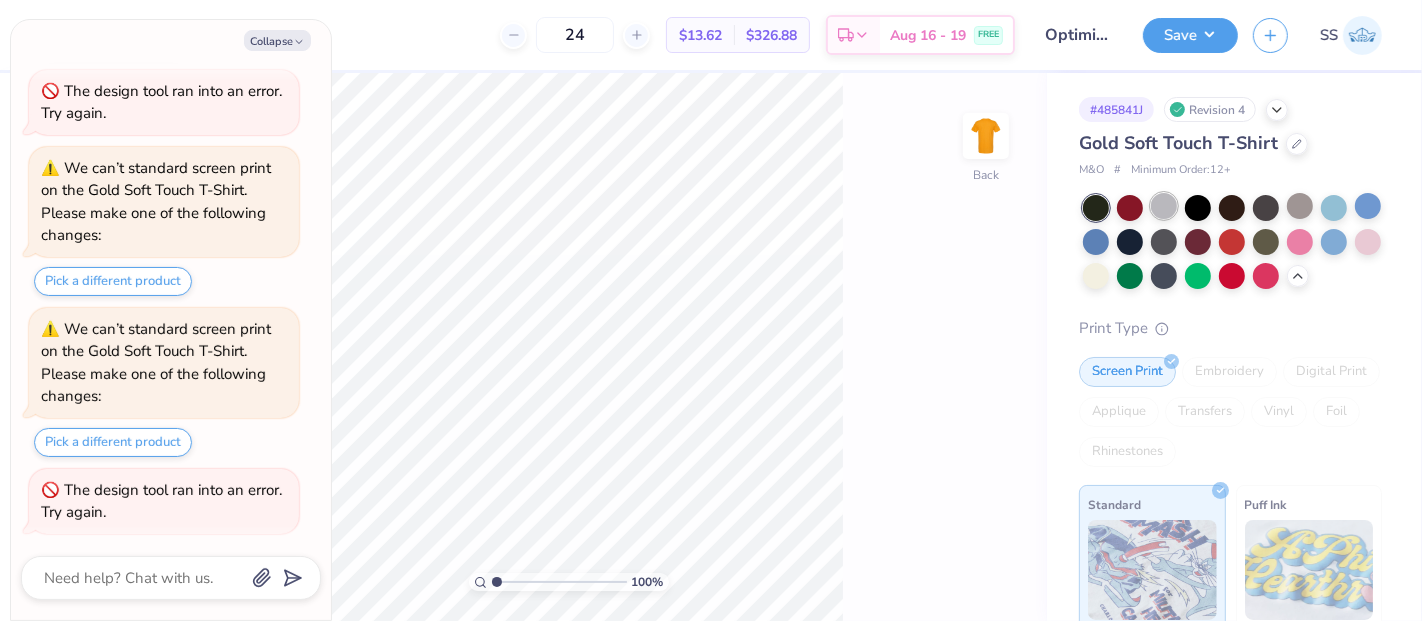 click at bounding box center (1164, 206) 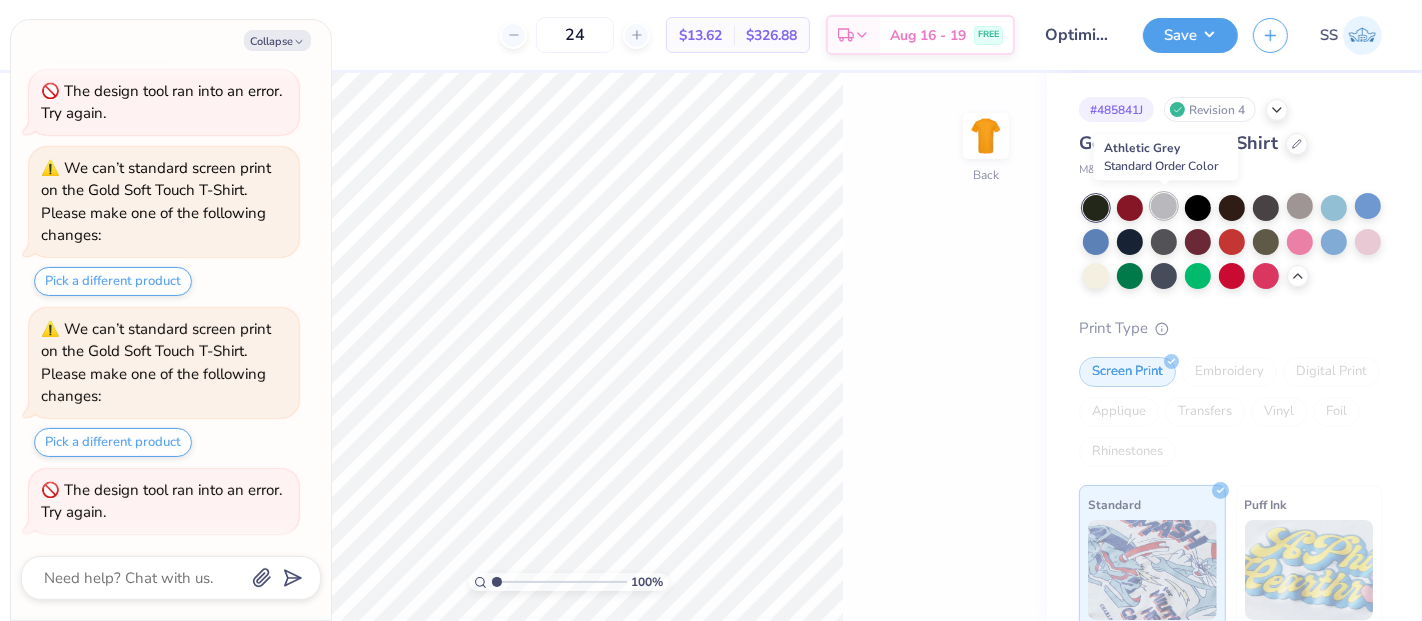 scroll, scrollTop: 461, scrollLeft: 0, axis: vertical 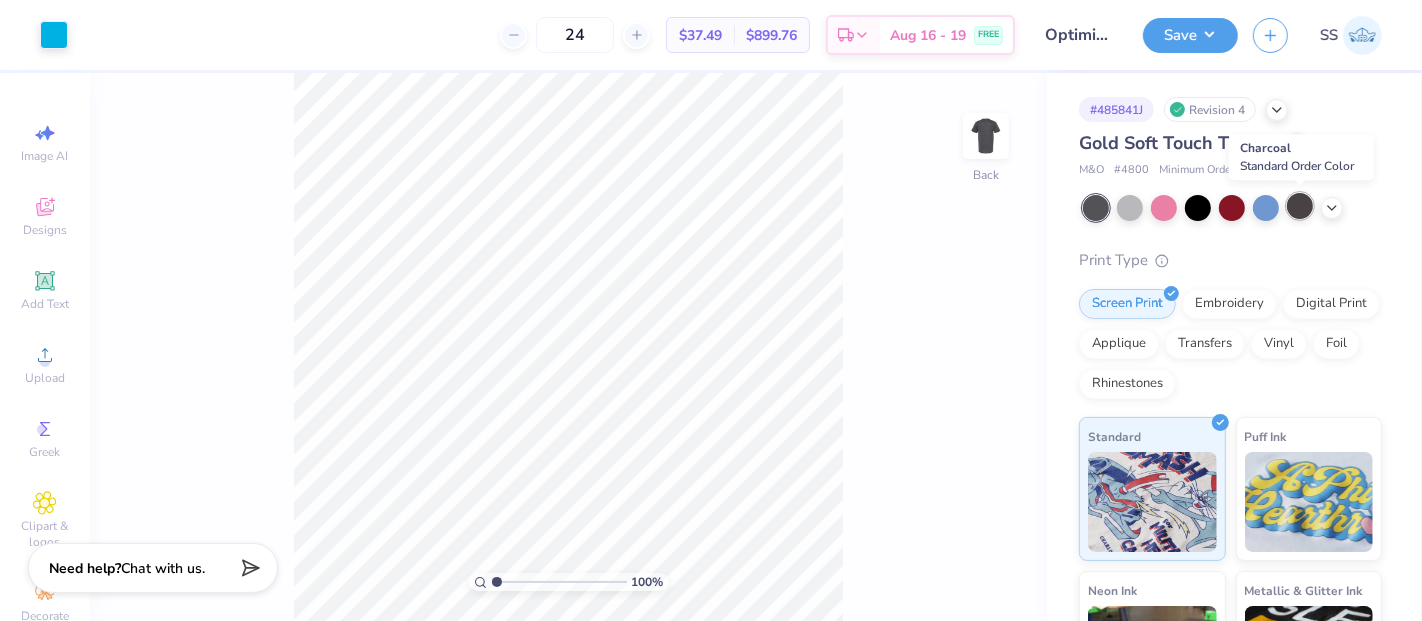 click at bounding box center (1300, 206) 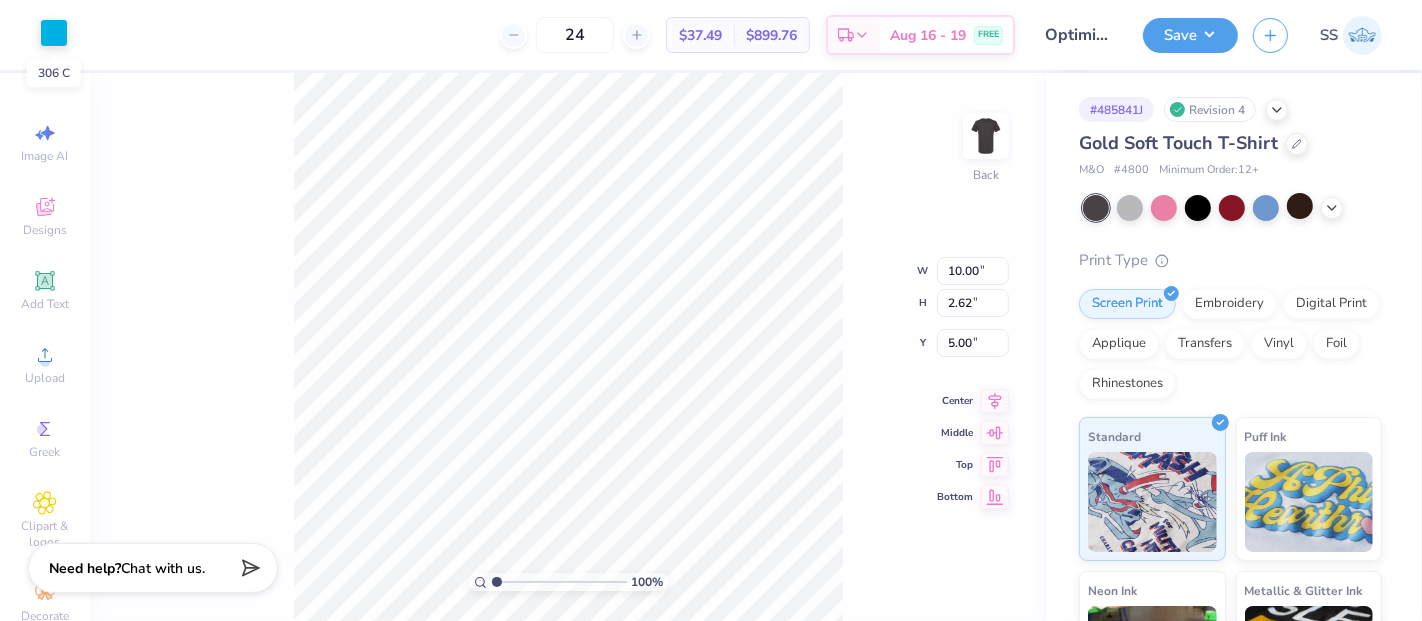 click at bounding box center (54, 33) 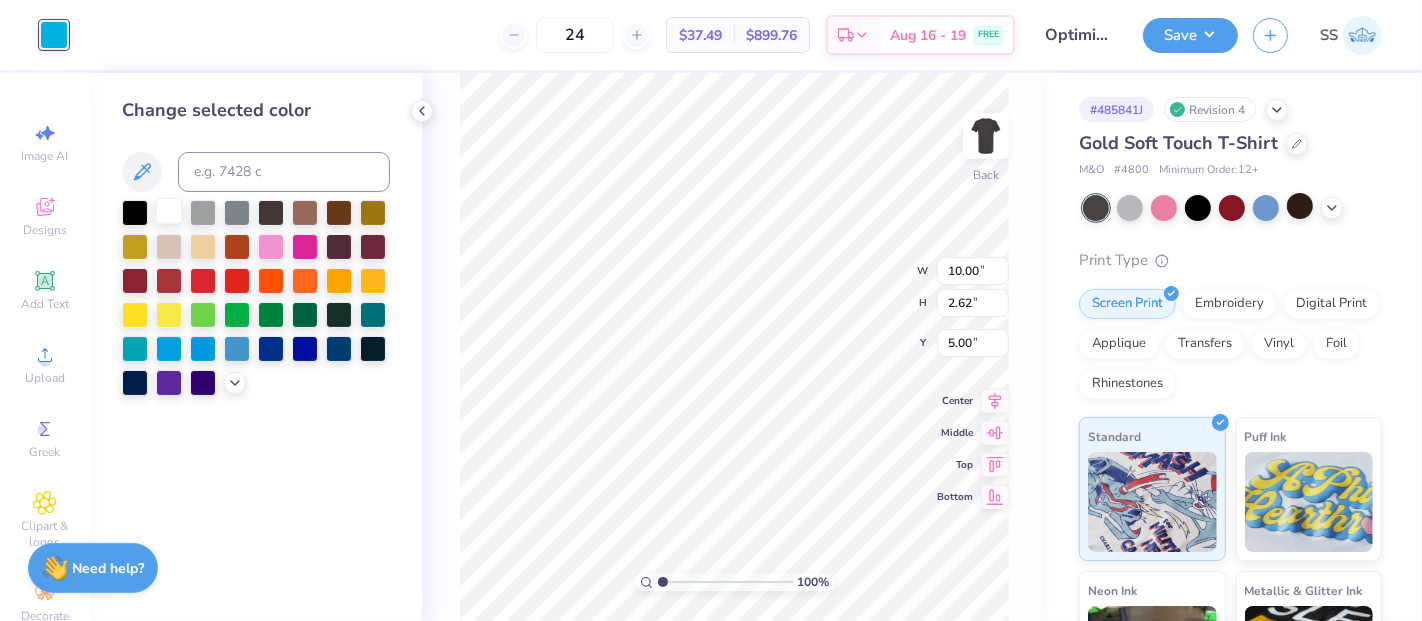 click at bounding box center (169, 211) 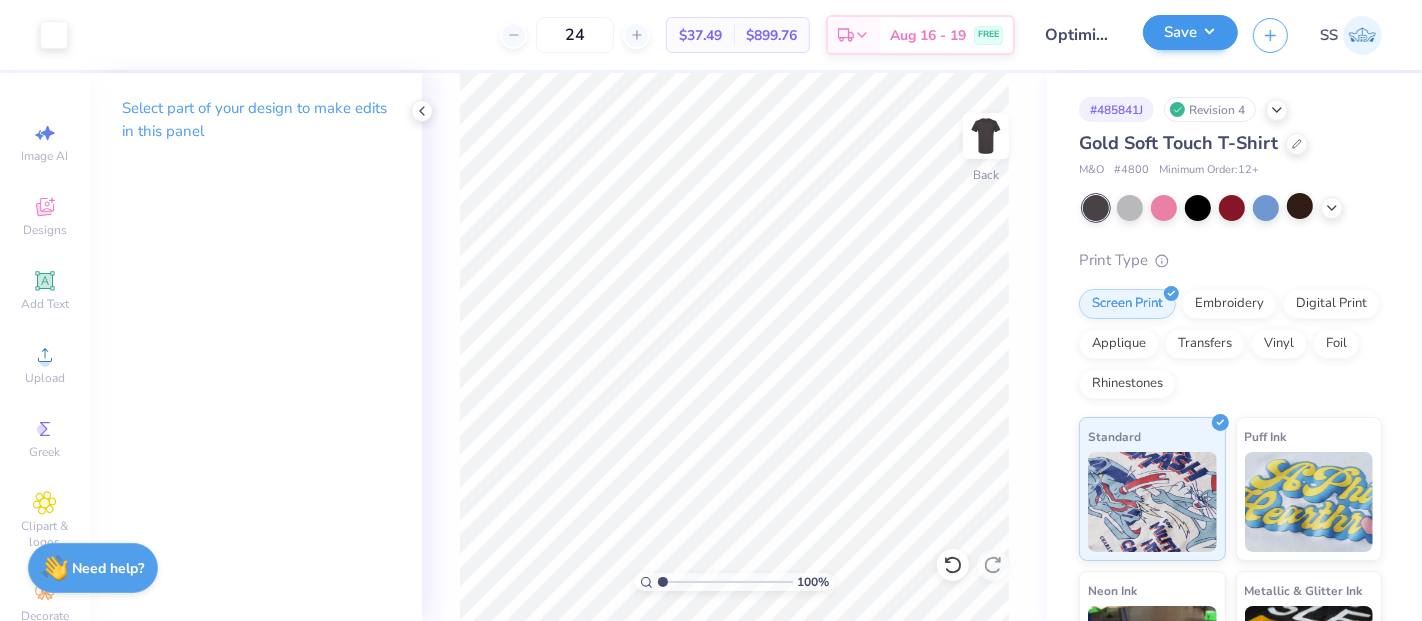 click on "Save SS" at bounding box center [1282, 35] 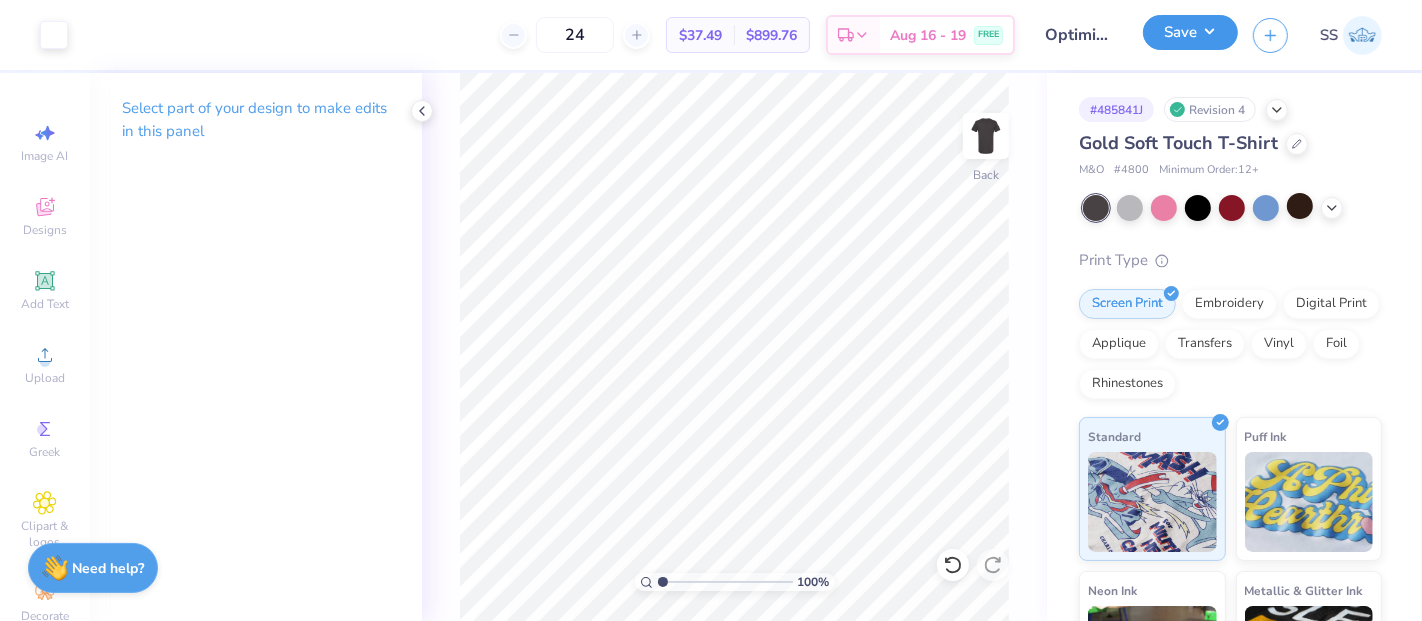 click on "Save" at bounding box center (1190, 32) 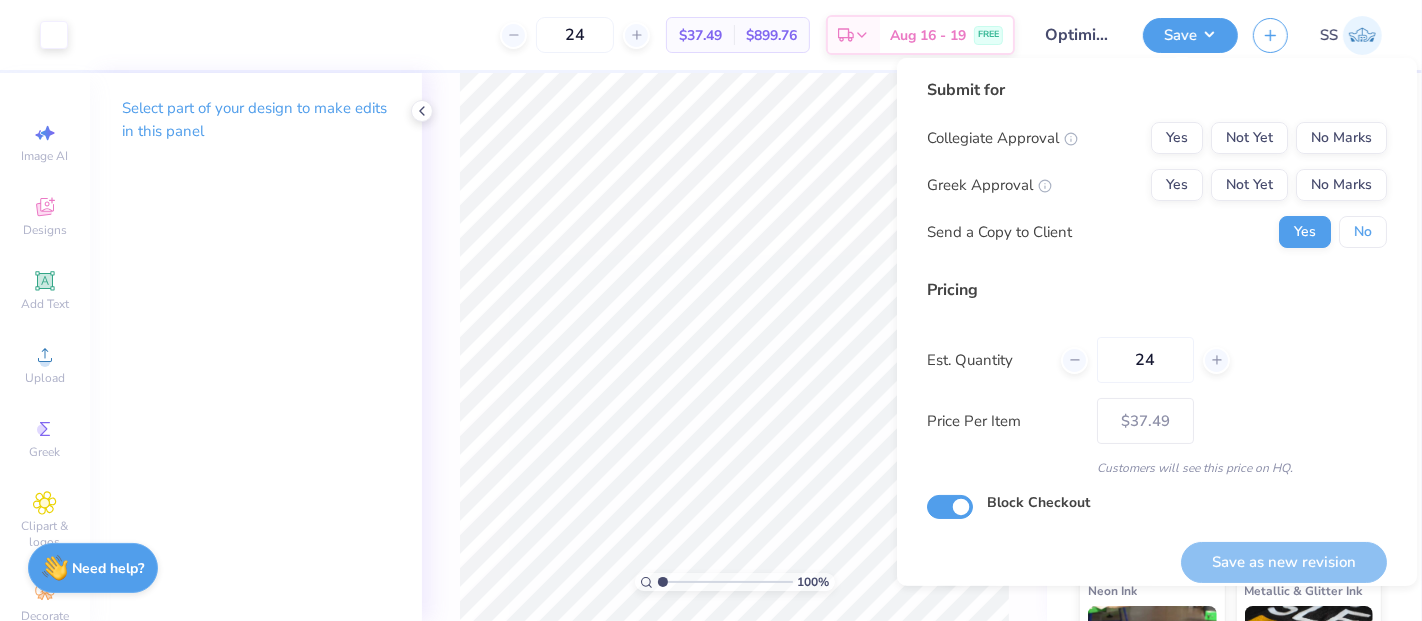 click on "No" at bounding box center (1363, 232) 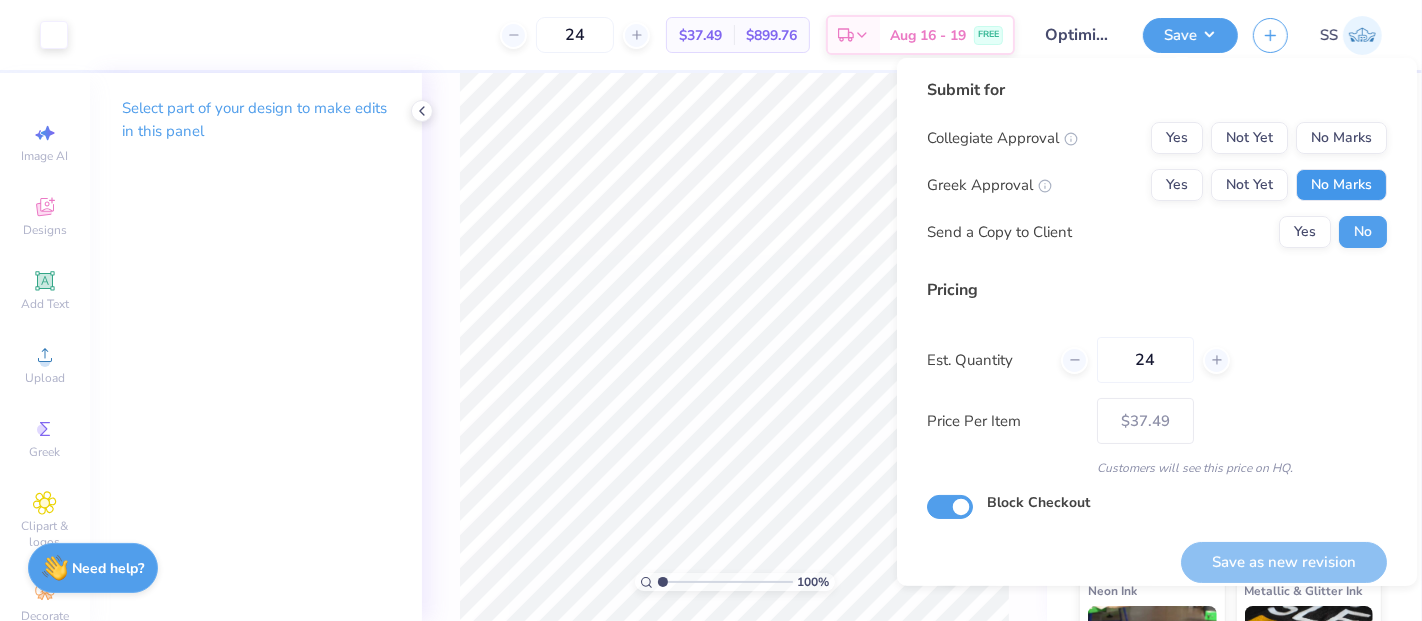 click on "No Marks" at bounding box center (1341, 185) 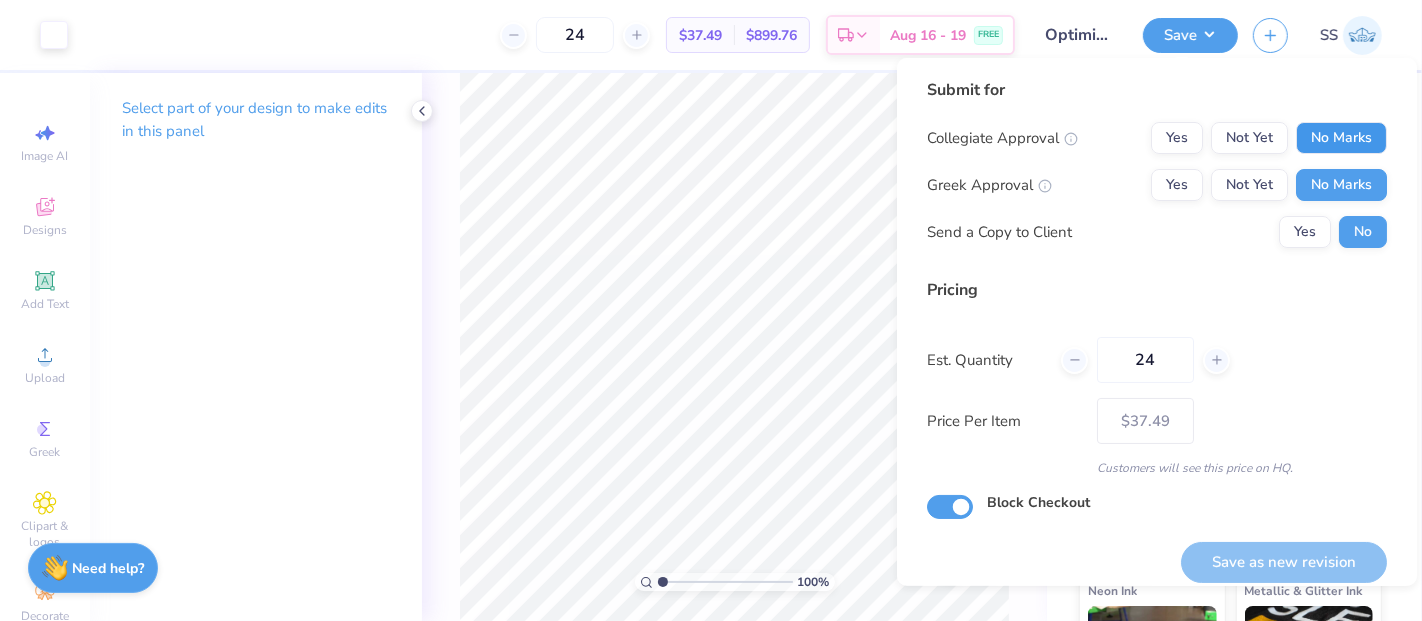 click on "No Marks" at bounding box center (1341, 138) 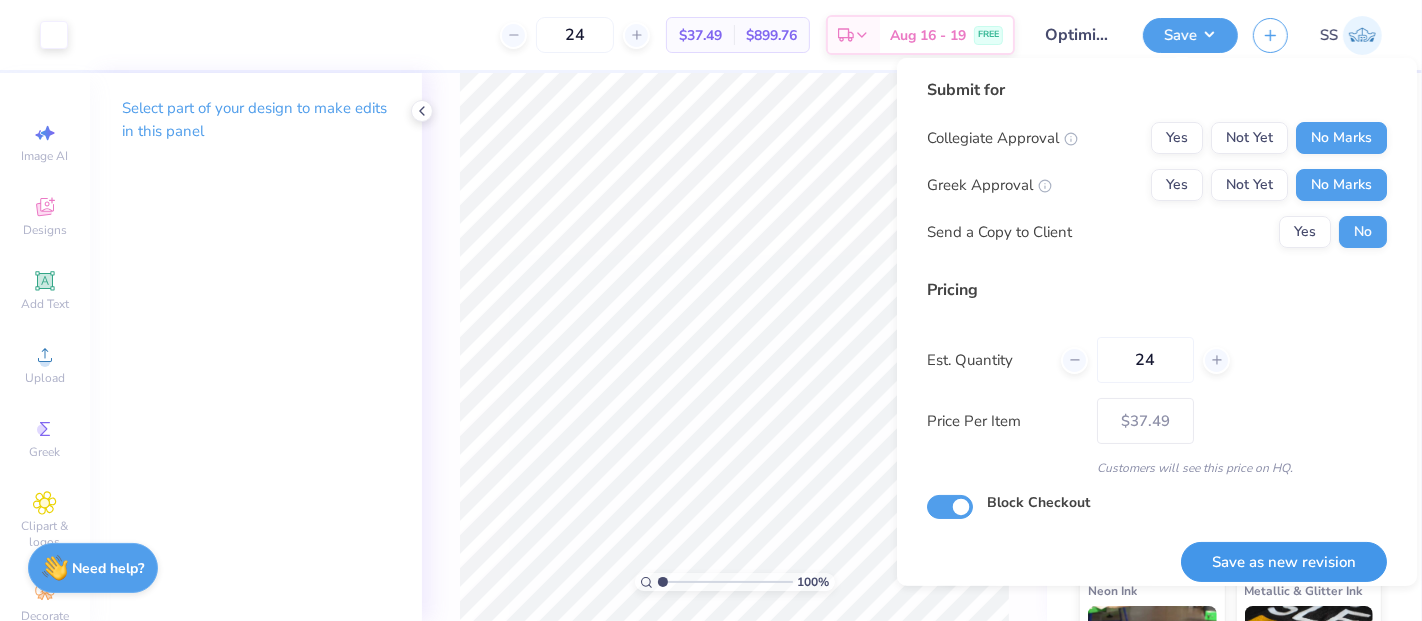click on "Save as new revision" at bounding box center (1284, 562) 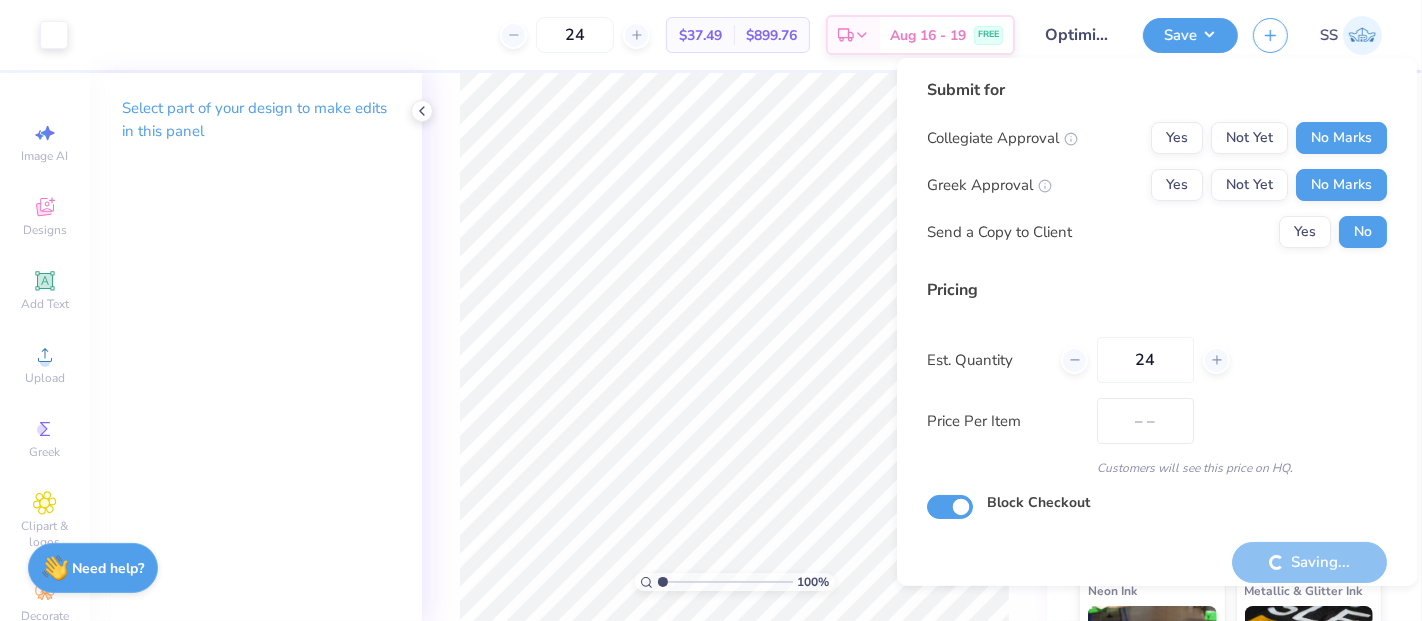 type on "$37.49" 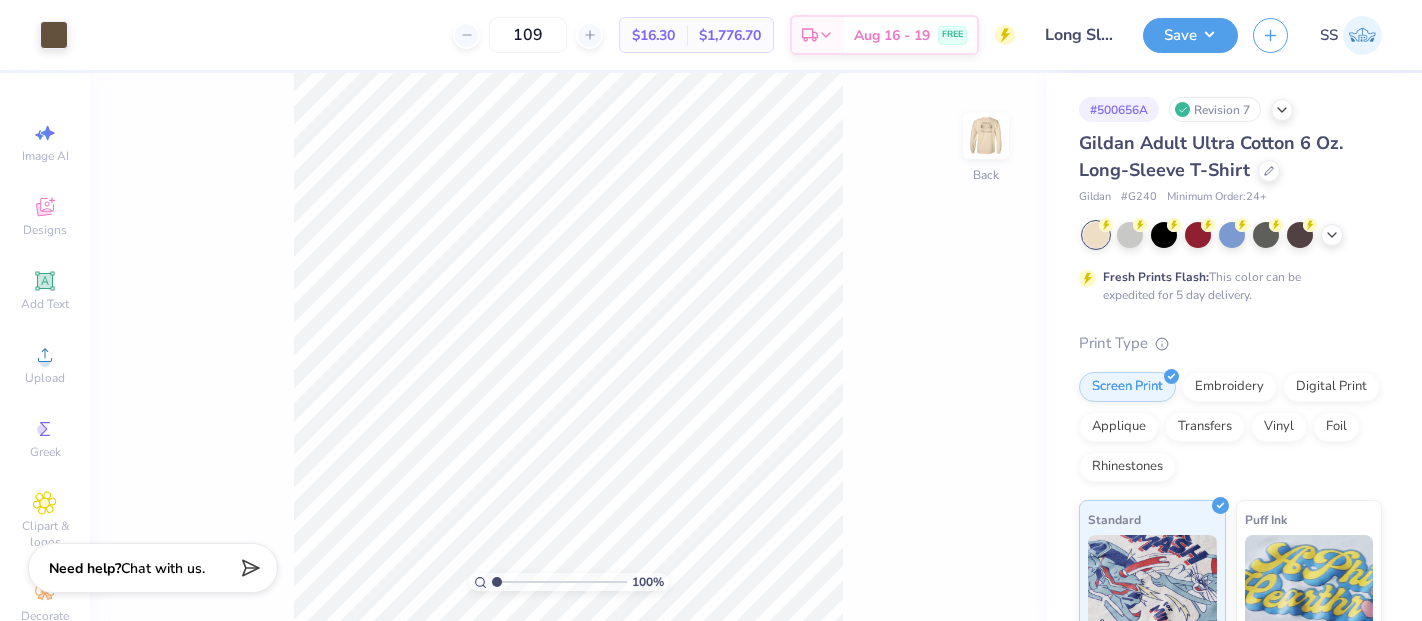 scroll, scrollTop: 0, scrollLeft: 0, axis: both 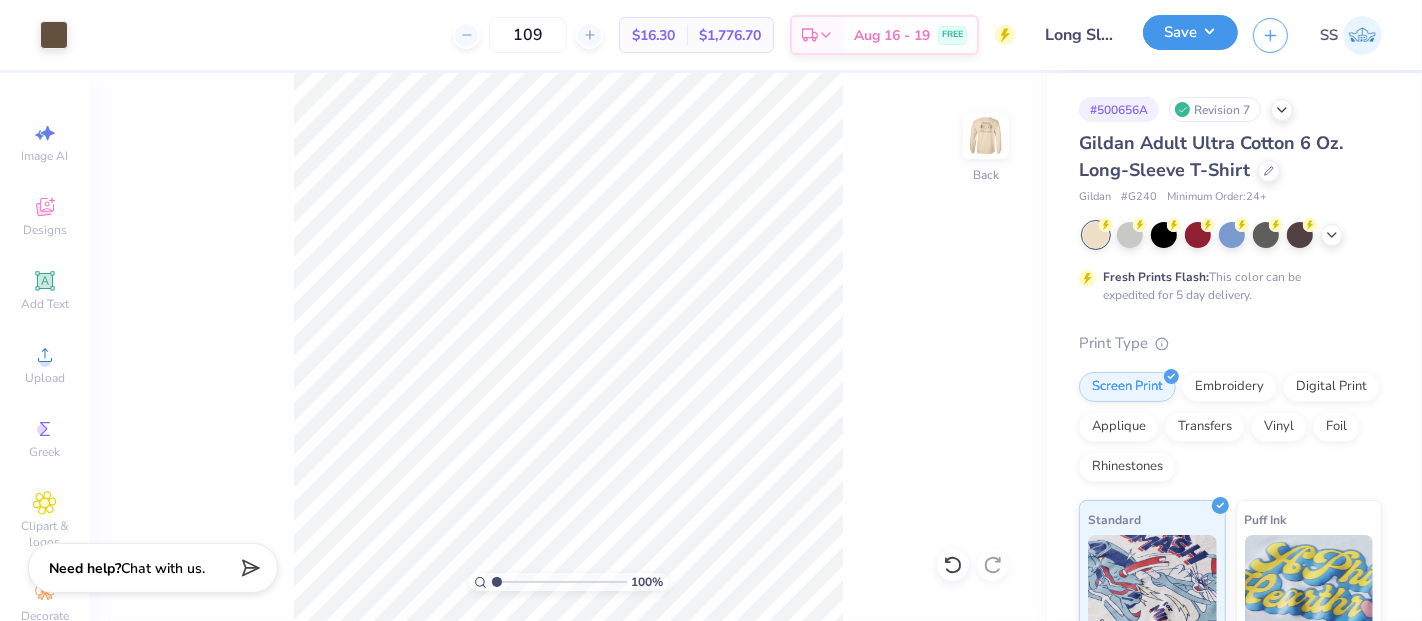 click on "Save" at bounding box center (1190, 32) 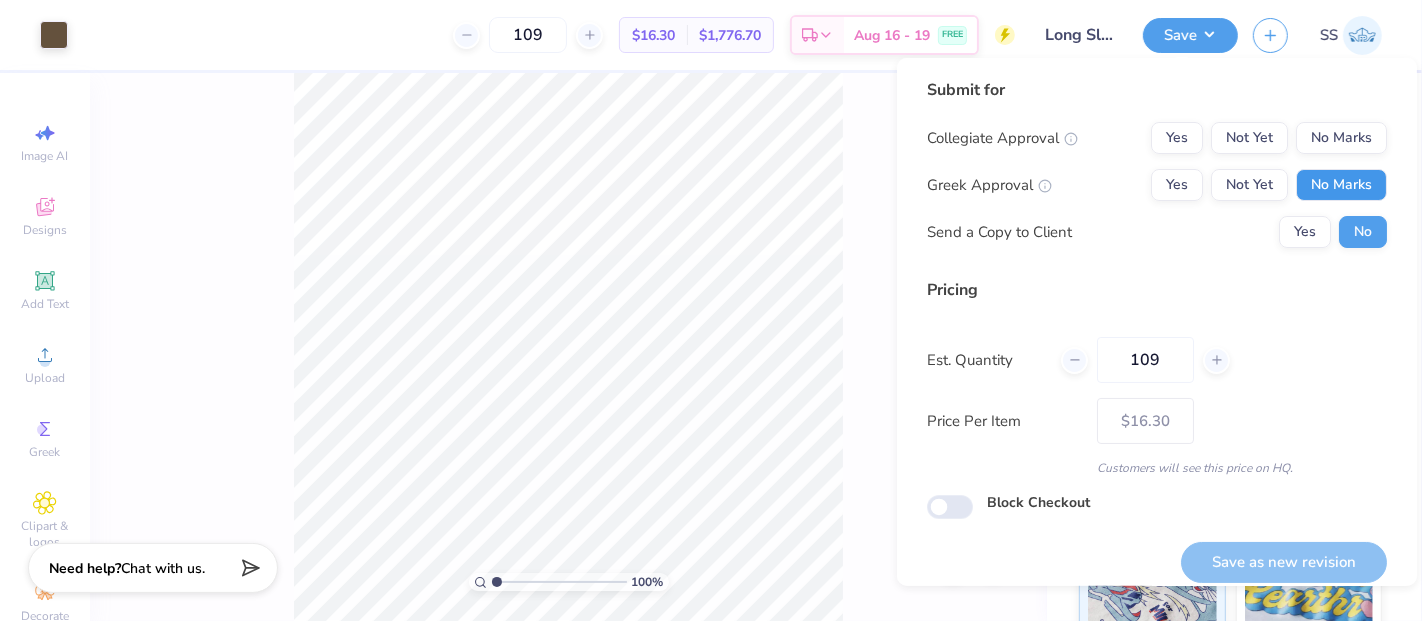 click on "No Marks" at bounding box center (1341, 185) 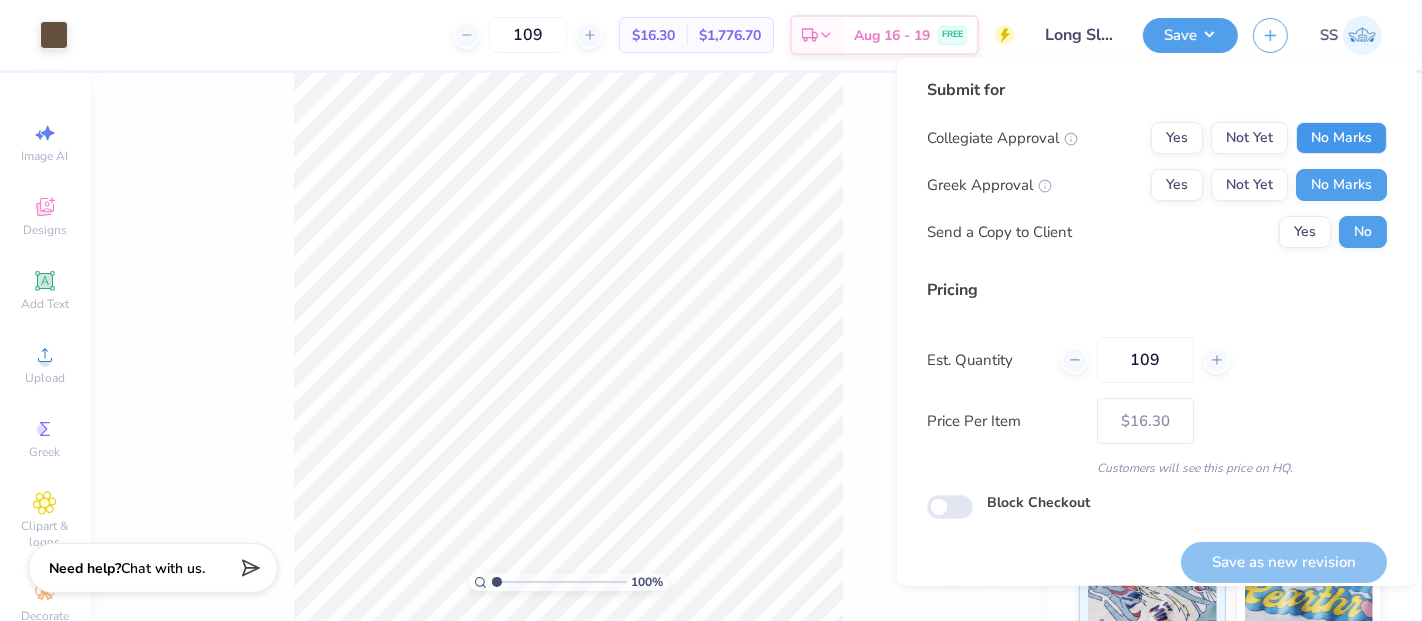 click on "No Marks" at bounding box center [1341, 138] 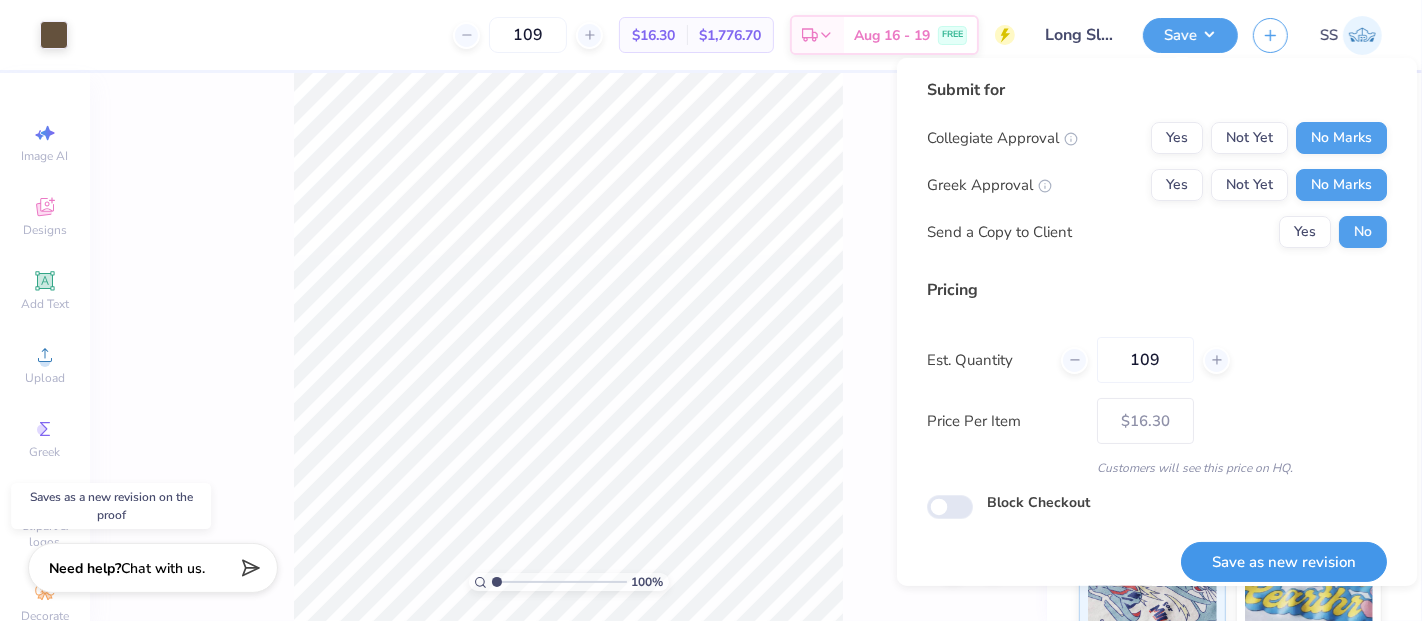 click on "Save as new revision" at bounding box center (1284, 562) 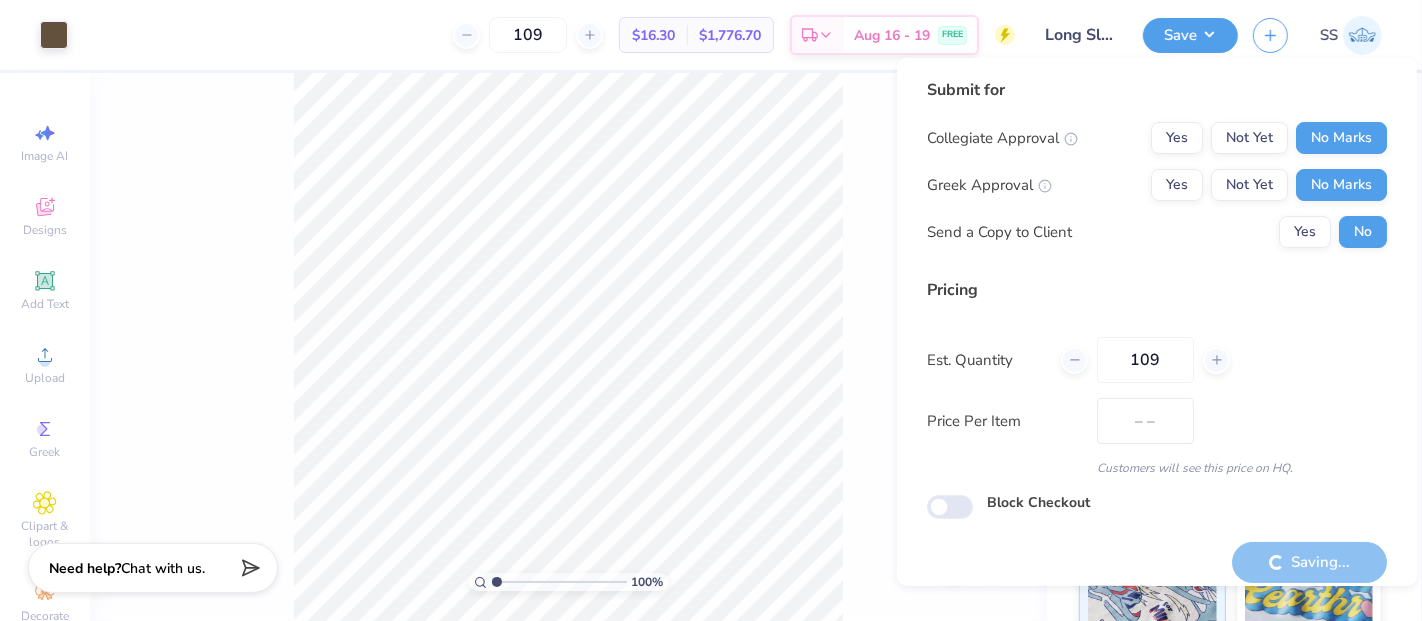 type on "$16.30" 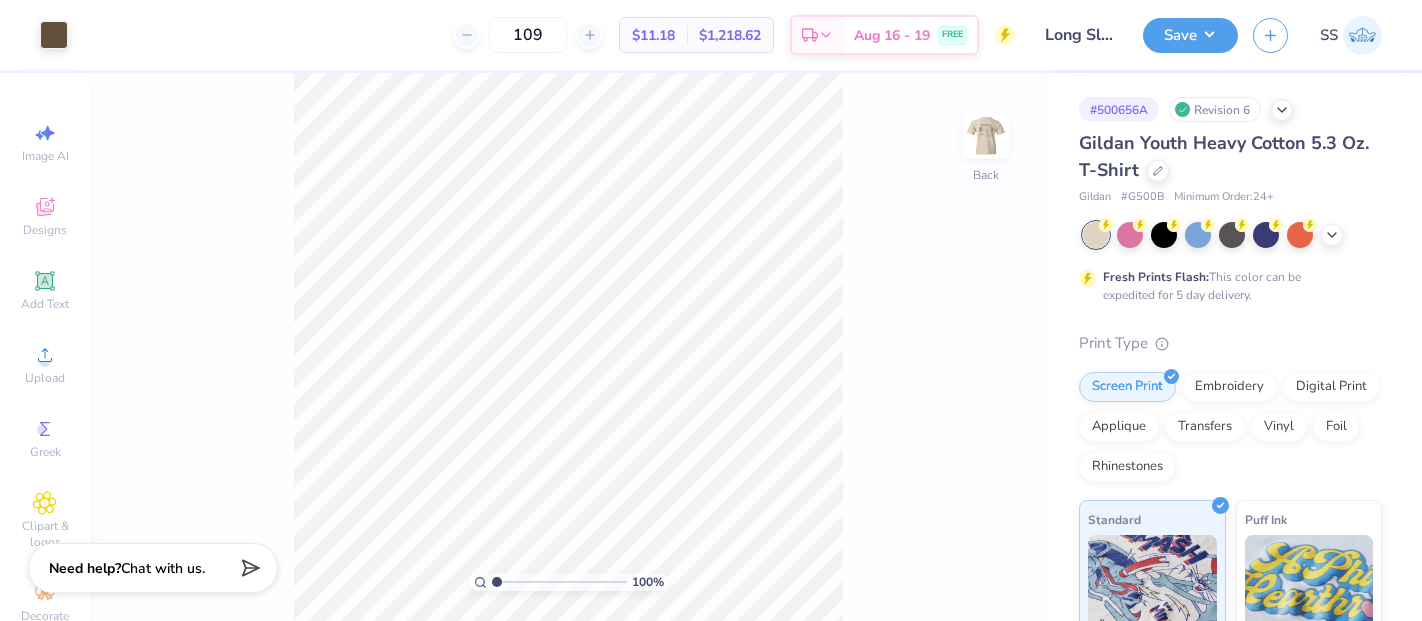 scroll, scrollTop: 0, scrollLeft: 0, axis: both 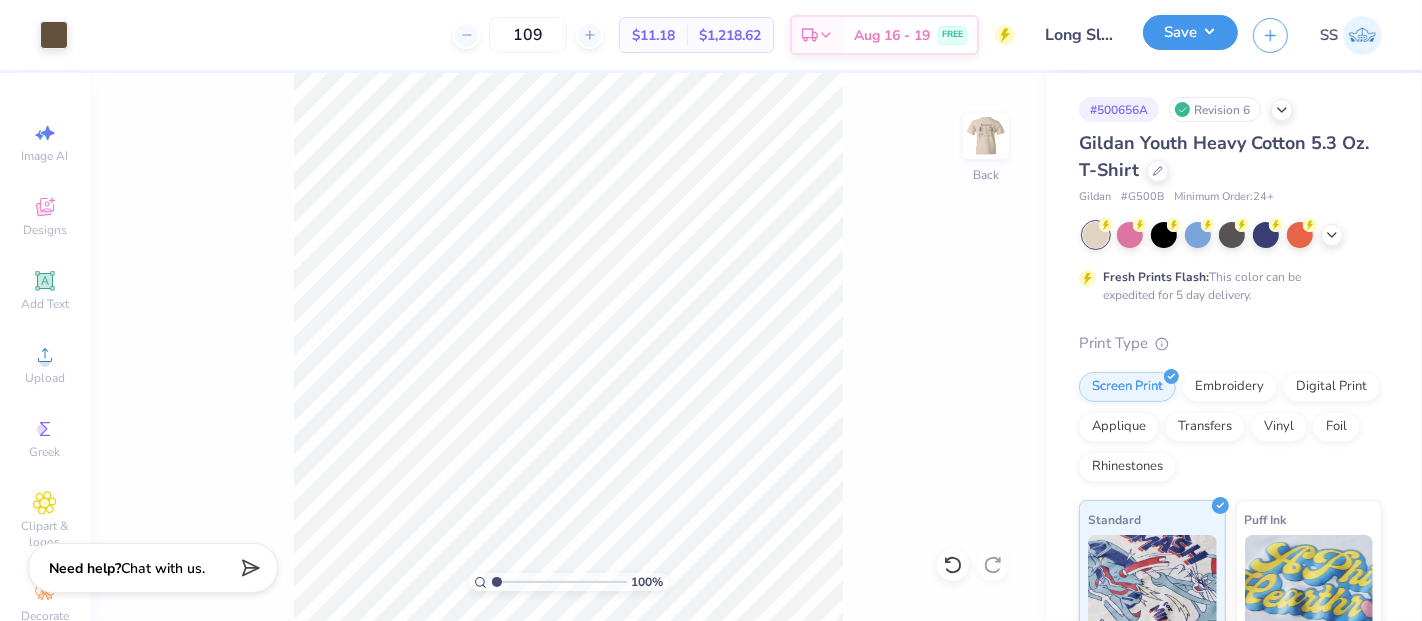 click on "Save" at bounding box center (1190, 32) 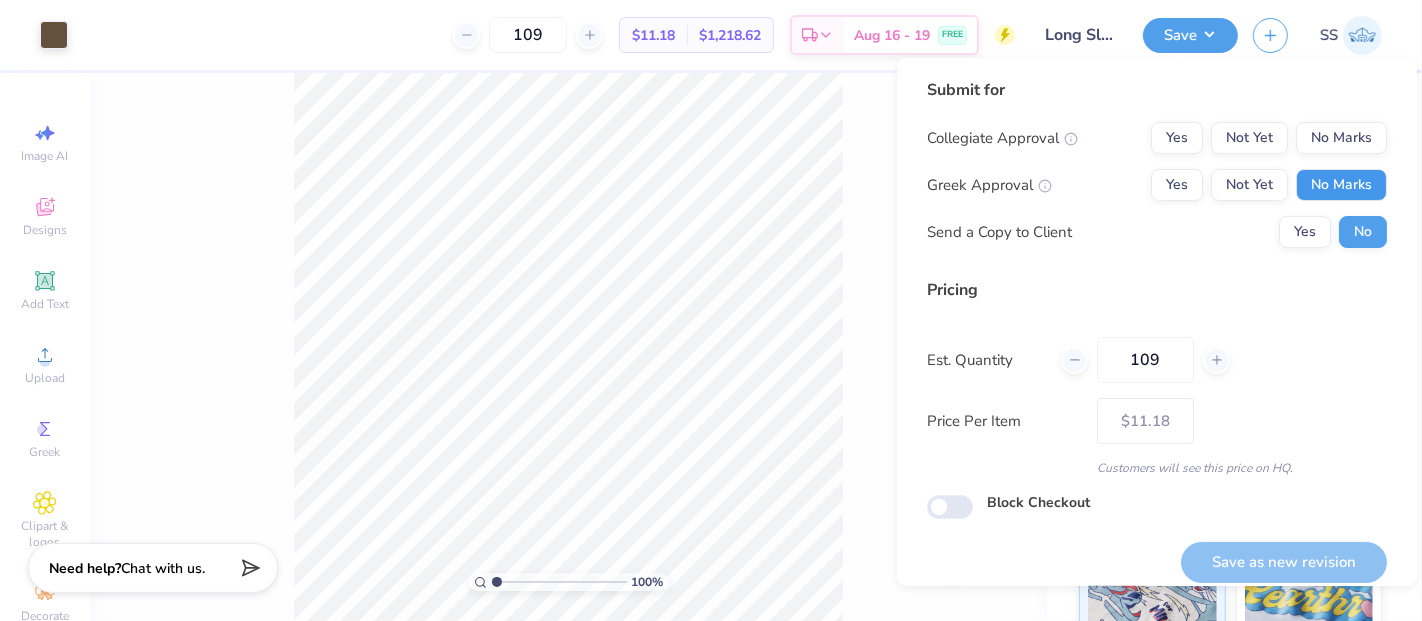 click on "No Marks" at bounding box center (1341, 185) 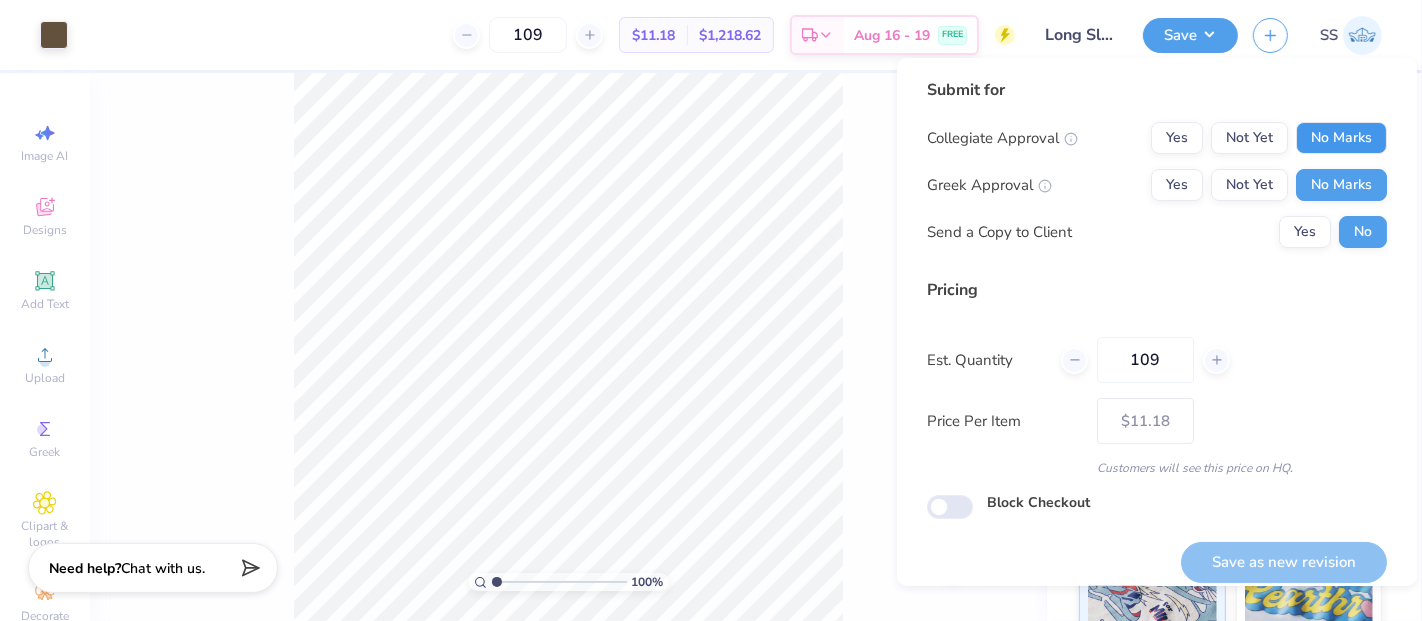 click on "No Marks" at bounding box center [1341, 138] 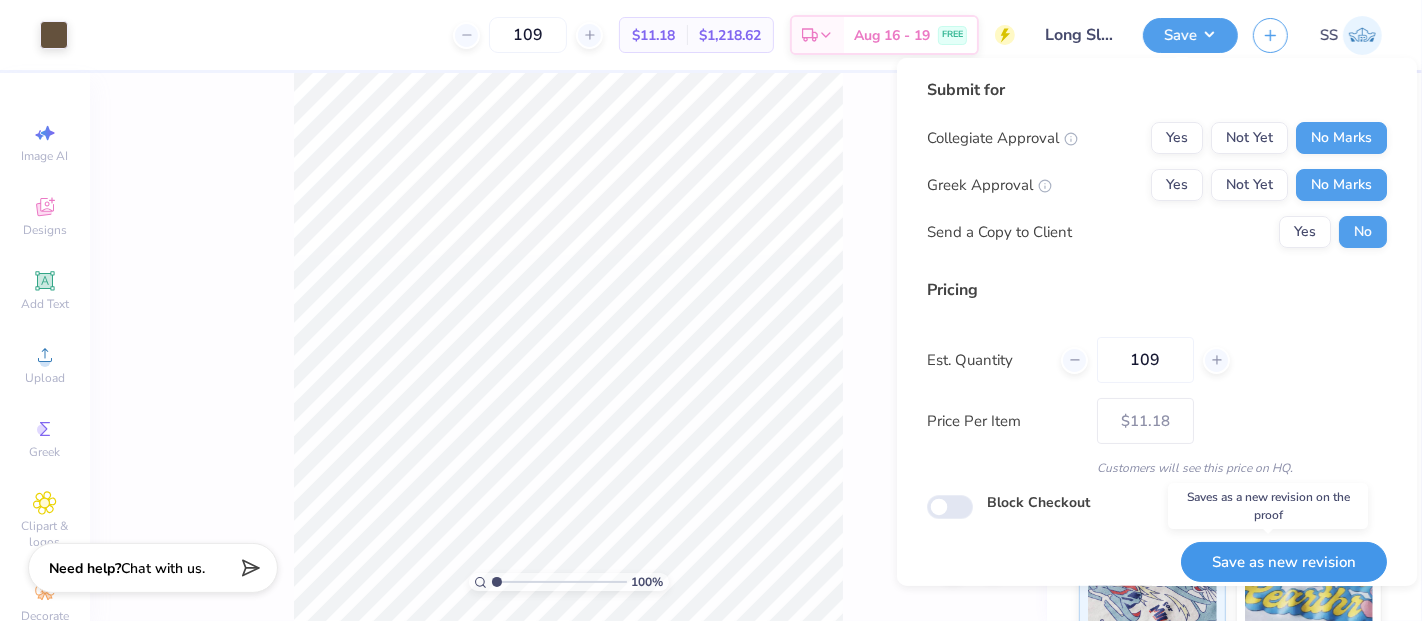 click on "Save as new revision" at bounding box center [1284, 562] 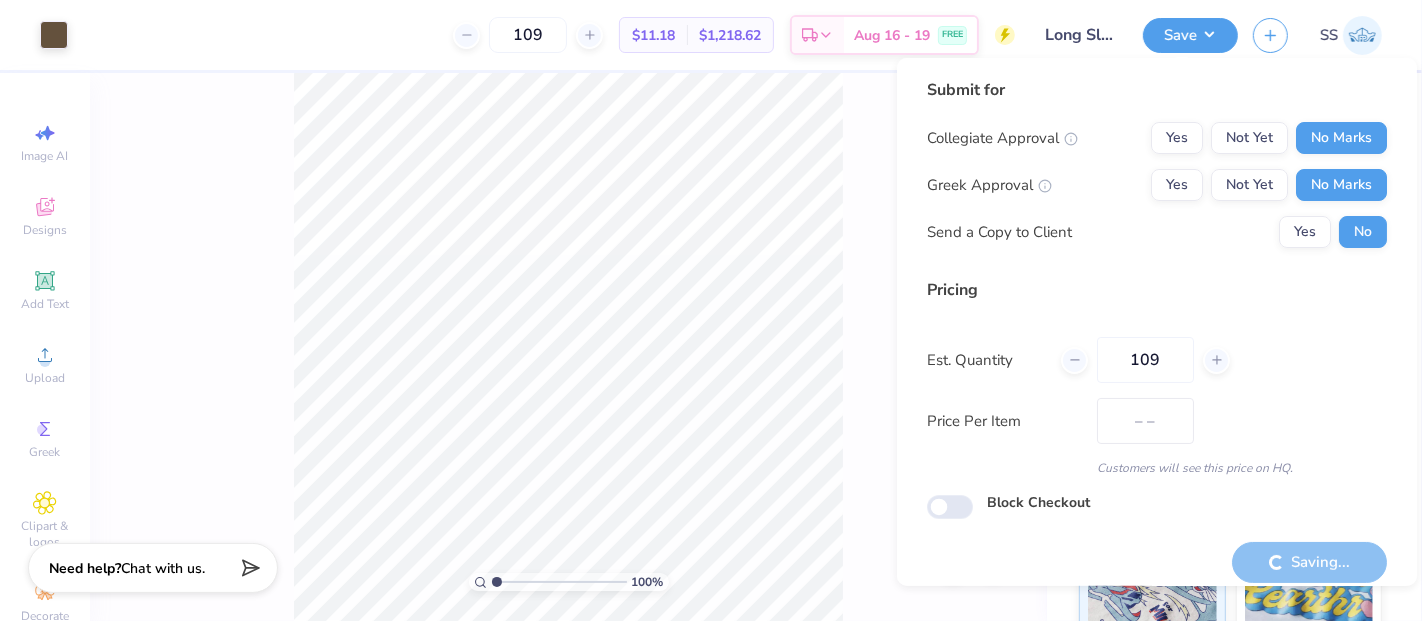 type on "$11.18" 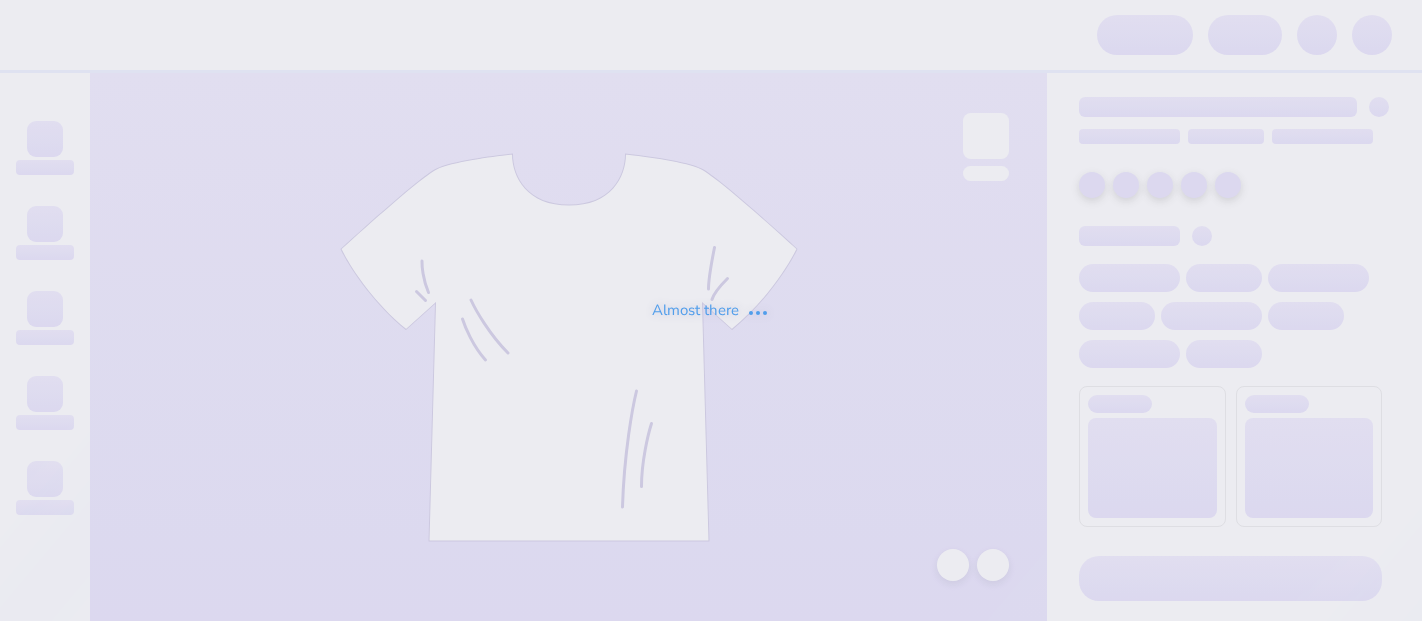scroll, scrollTop: 0, scrollLeft: 0, axis: both 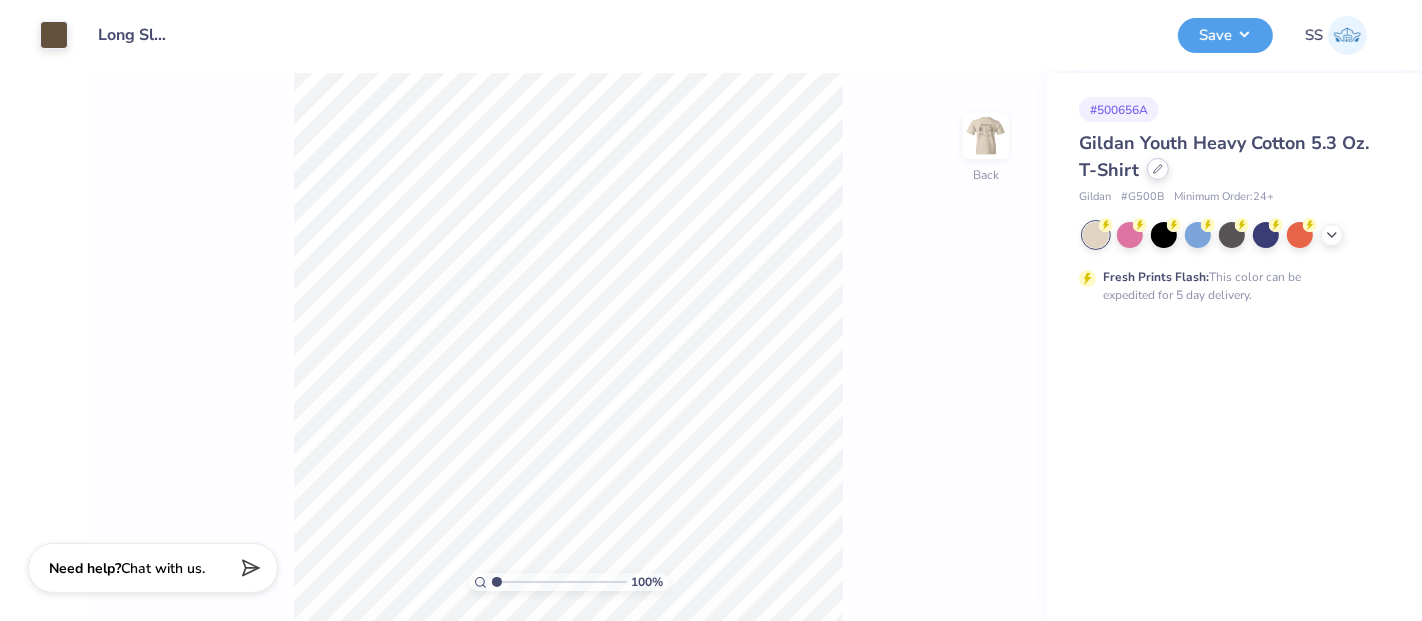 click 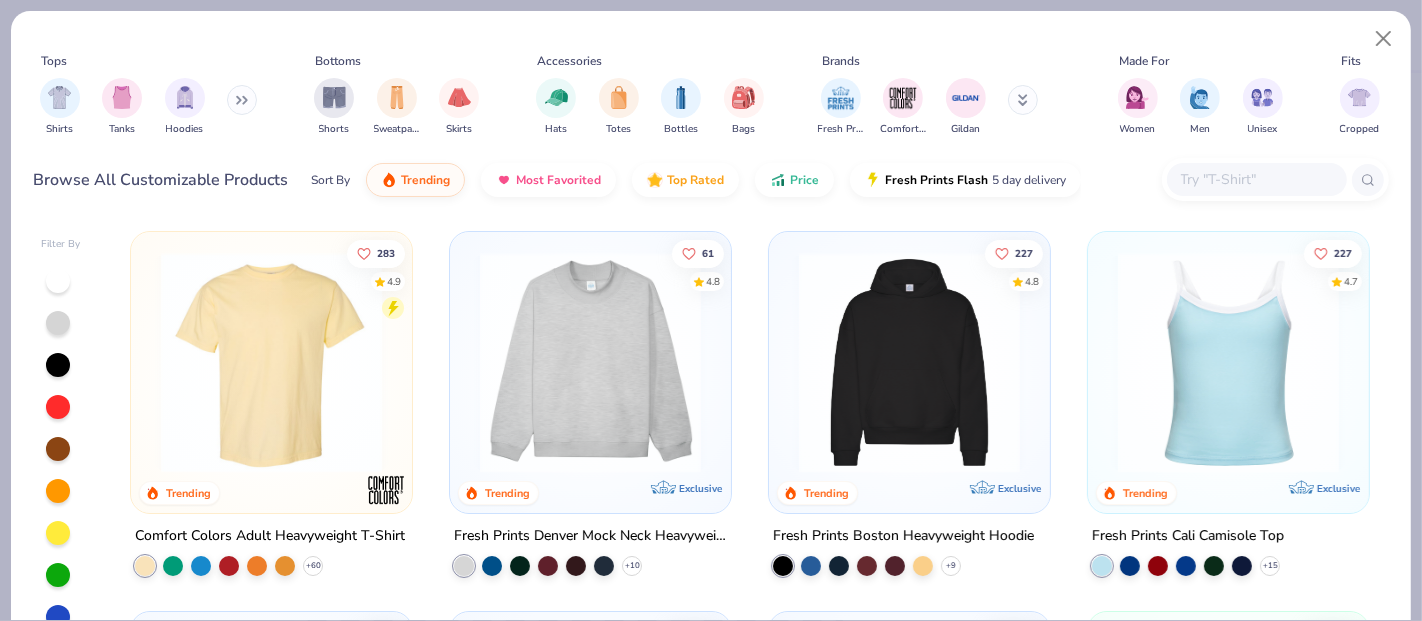 click at bounding box center [1256, 179] 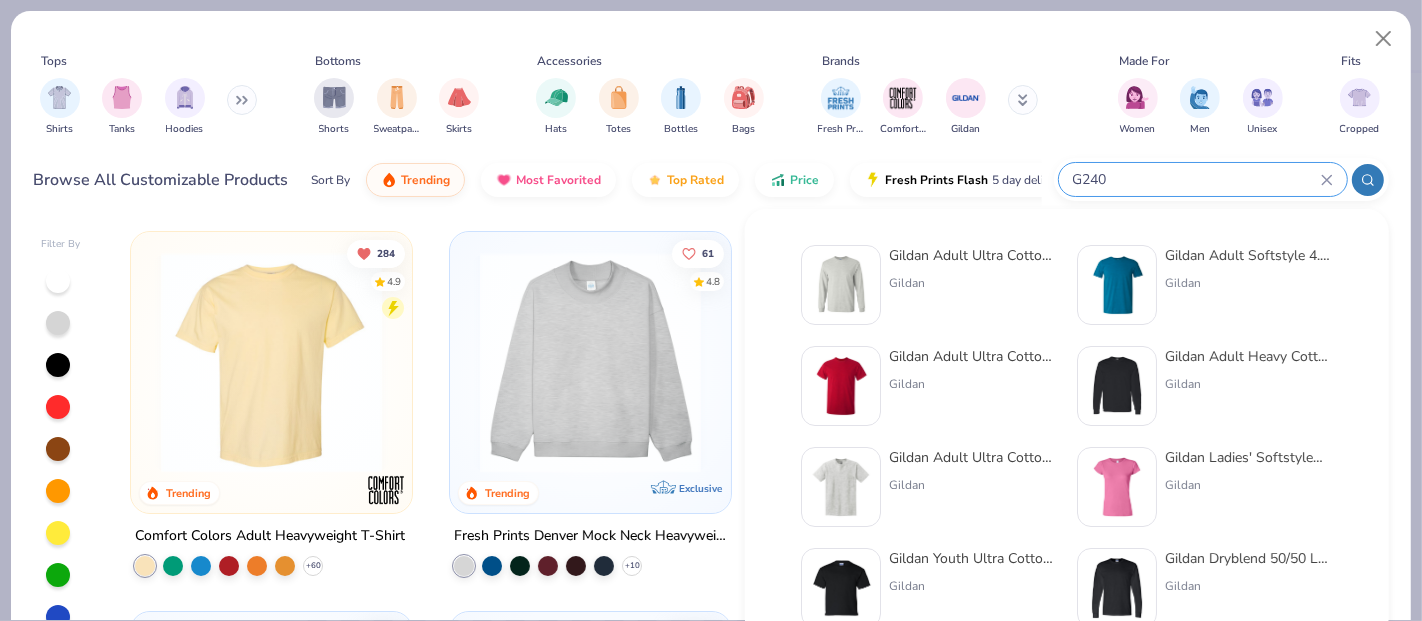 type on "G240" 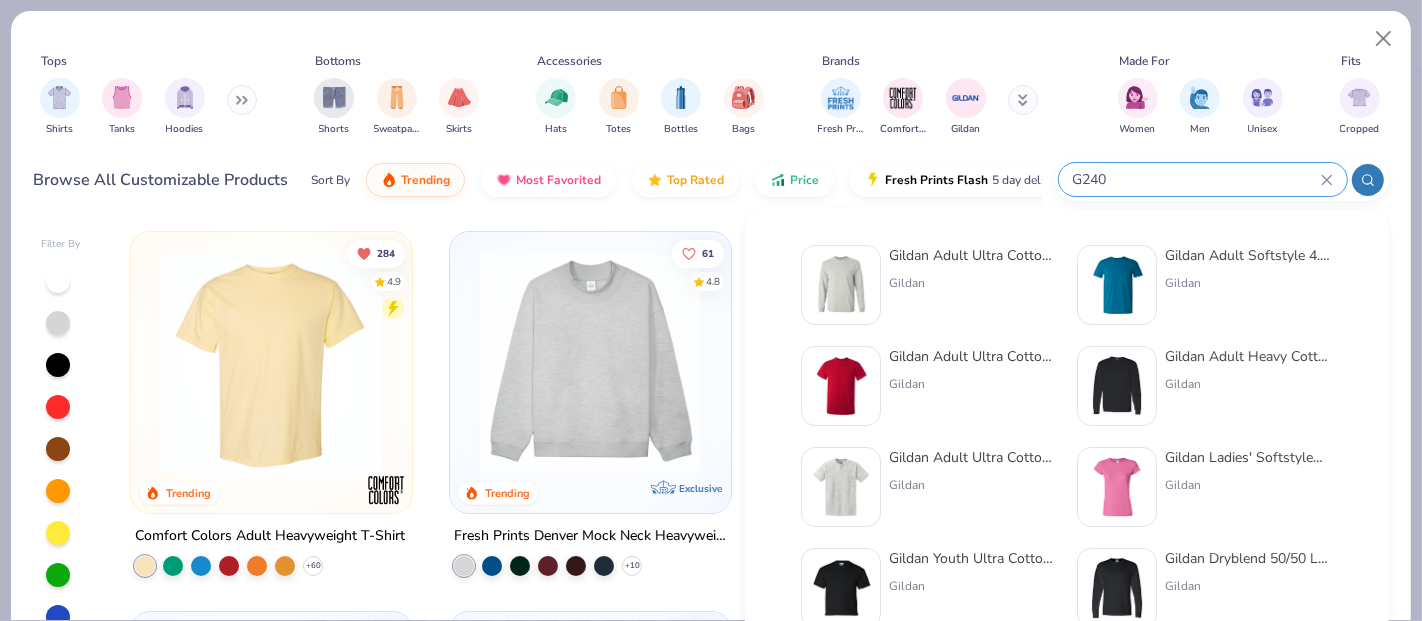 click on "Gildan Adult Ultra Cotton 6 Oz. Long-Sleeve T-Shirt" at bounding box center [973, 255] 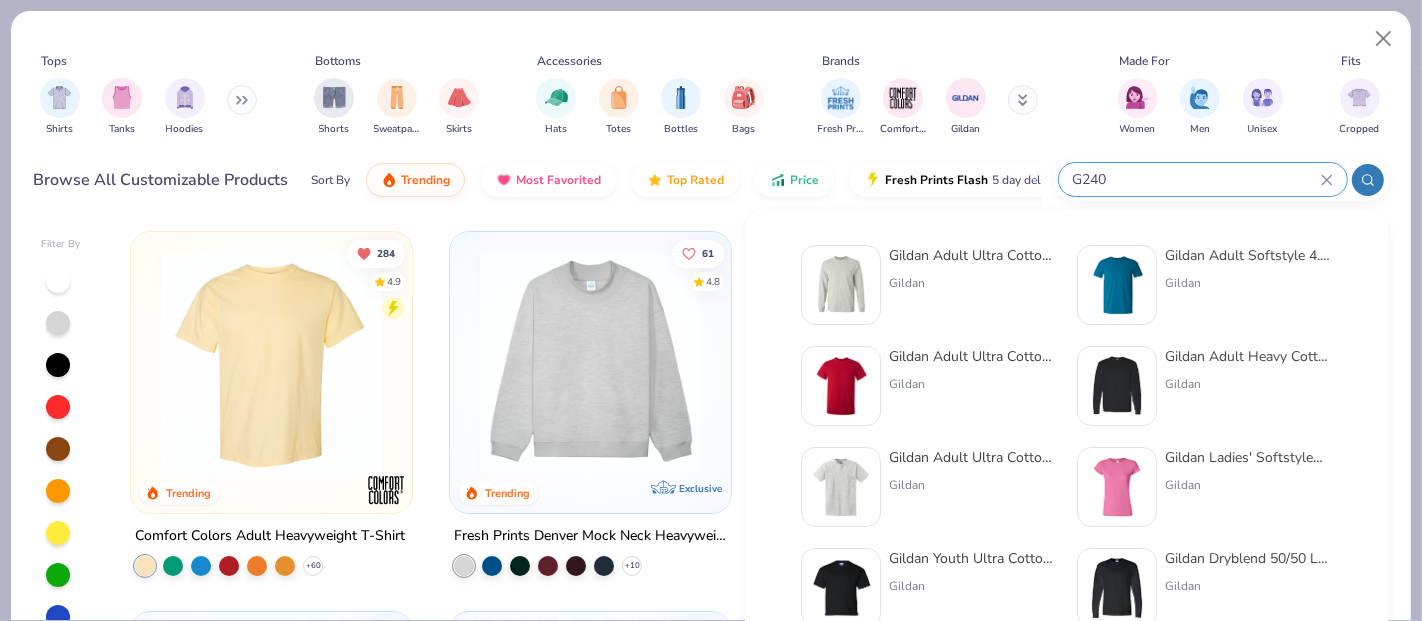 type 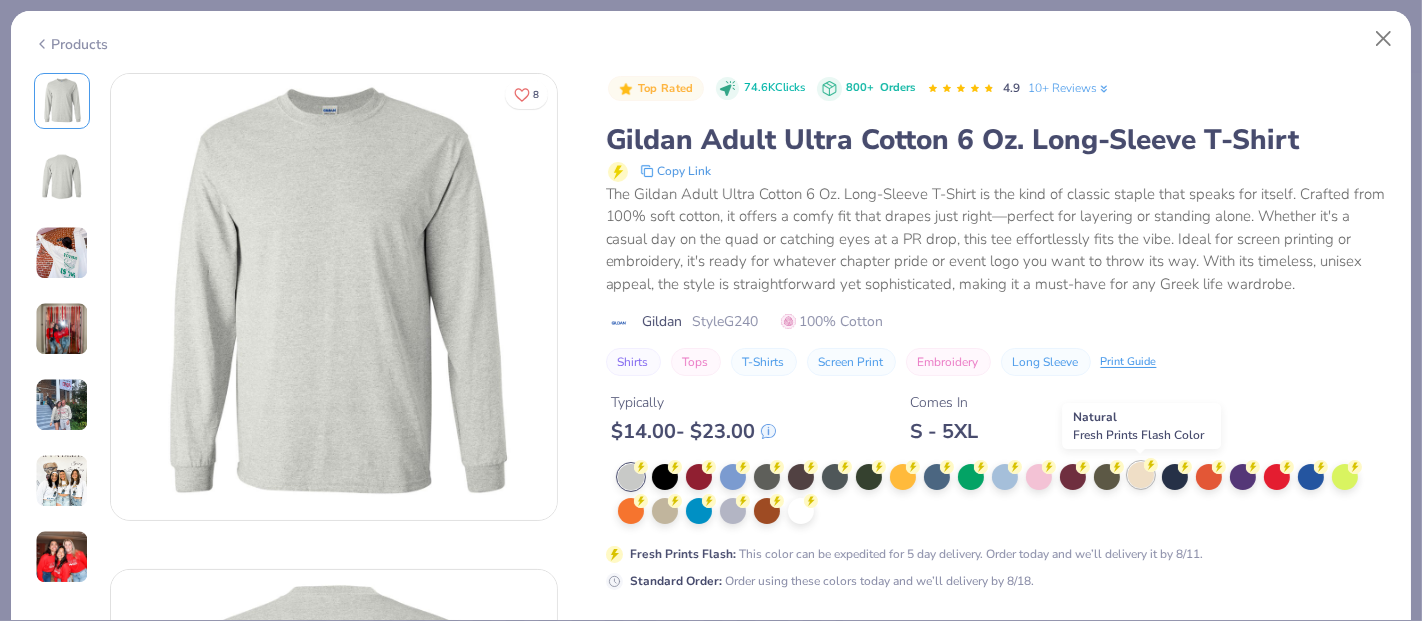 click at bounding box center (1141, 475) 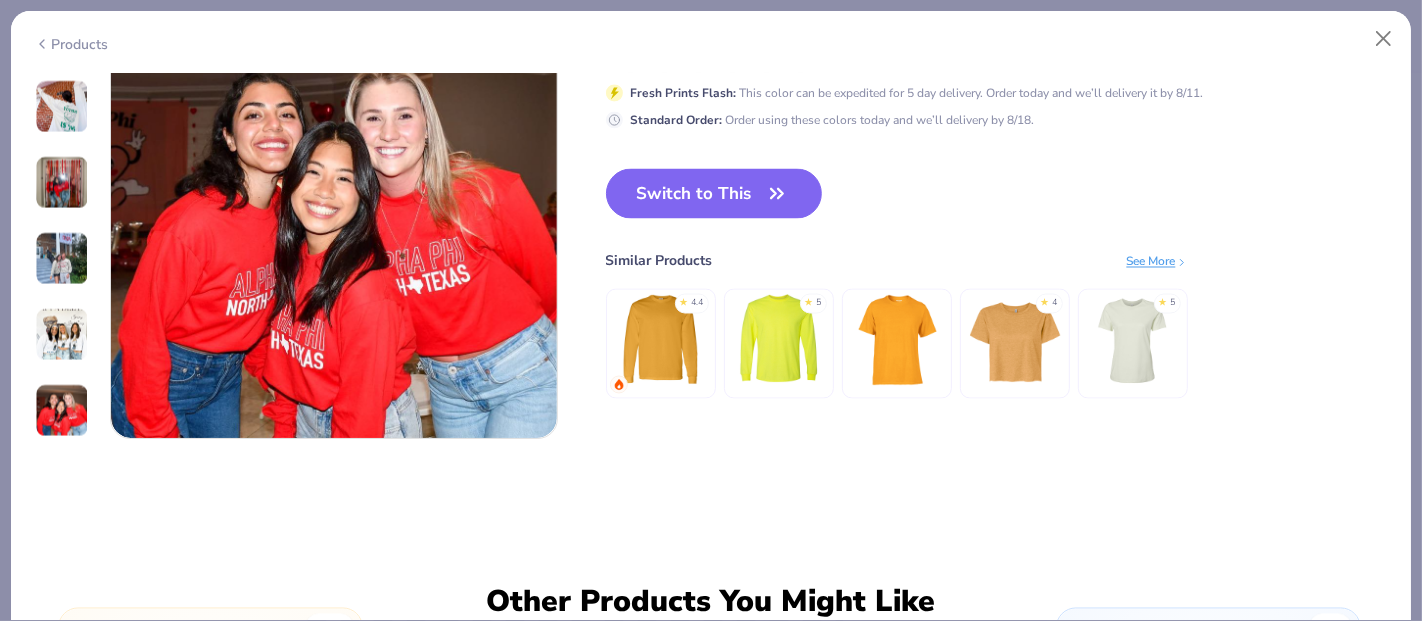 scroll, scrollTop: 2954, scrollLeft: 0, axis: vertical 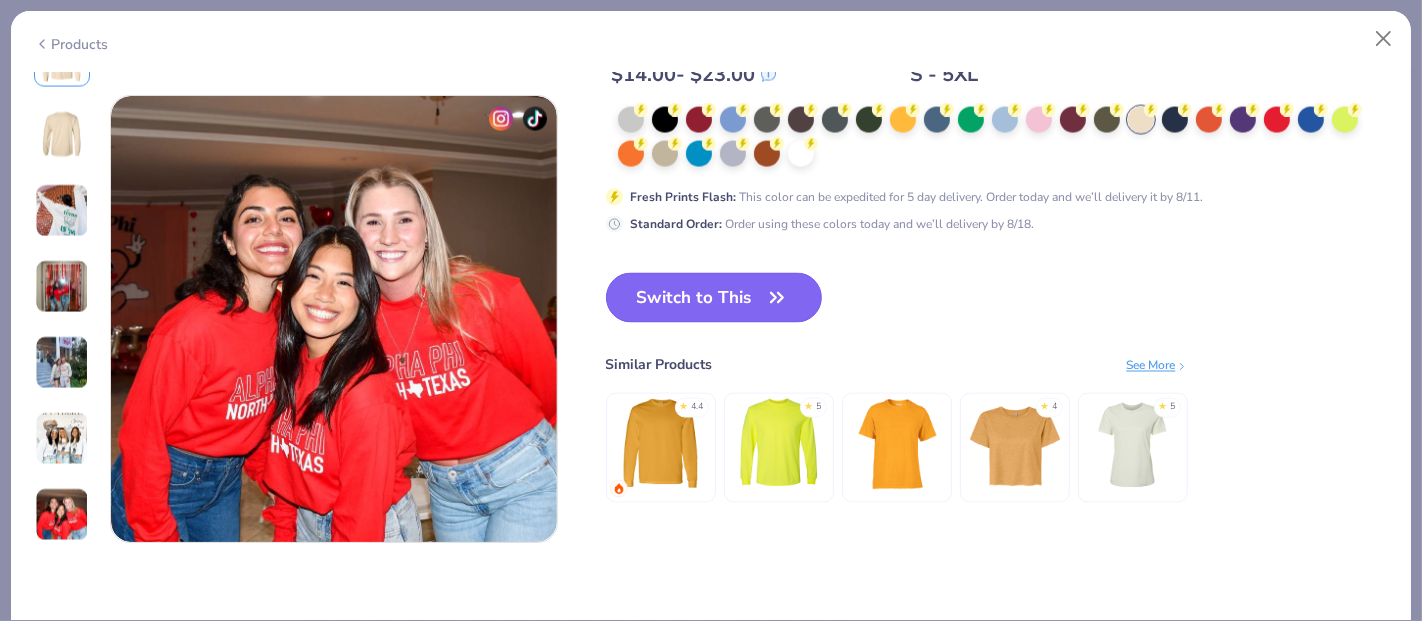 click on "Switch to This" at bounding box center (714, 298) 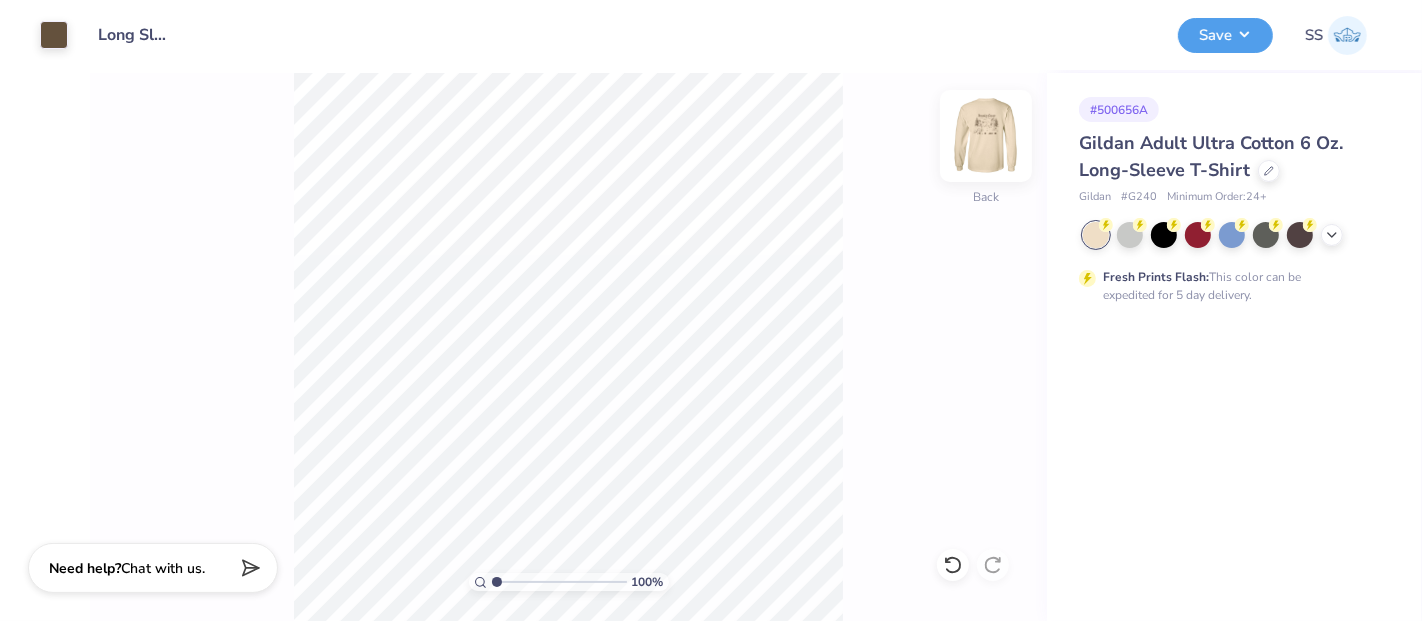 click at bounding box center [986, 136] 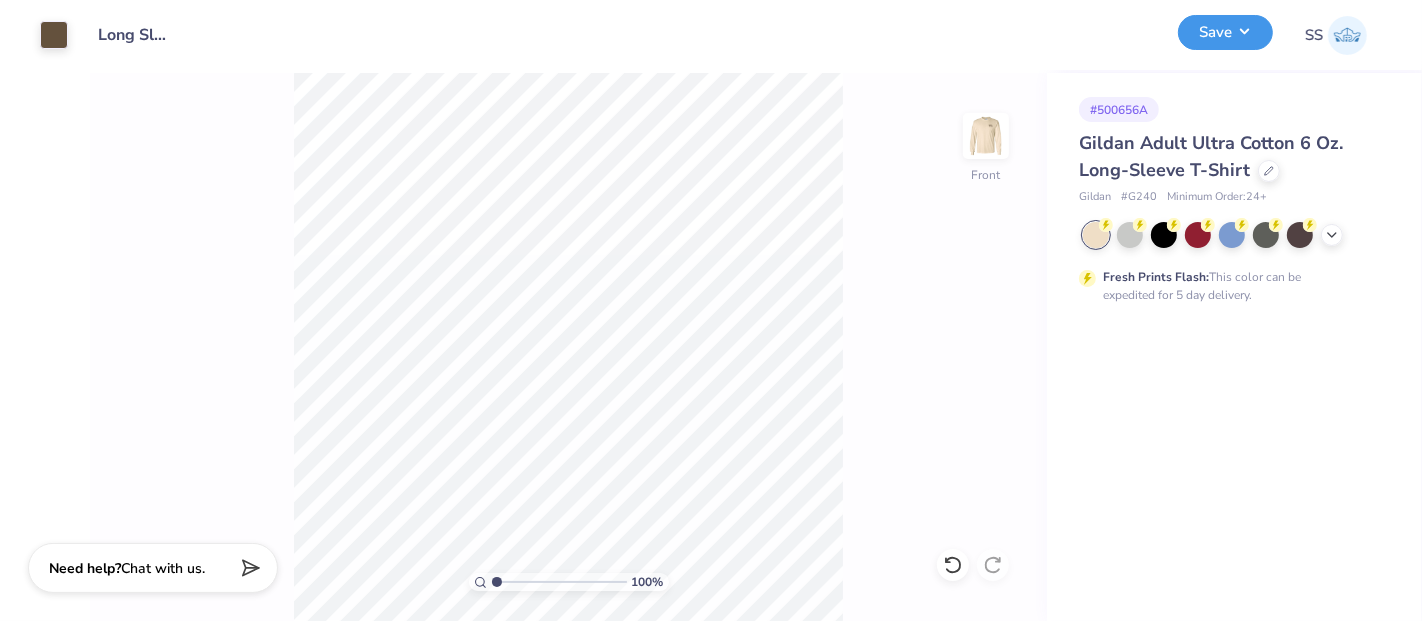 click on "Save" at bounding box center (1225, 32) 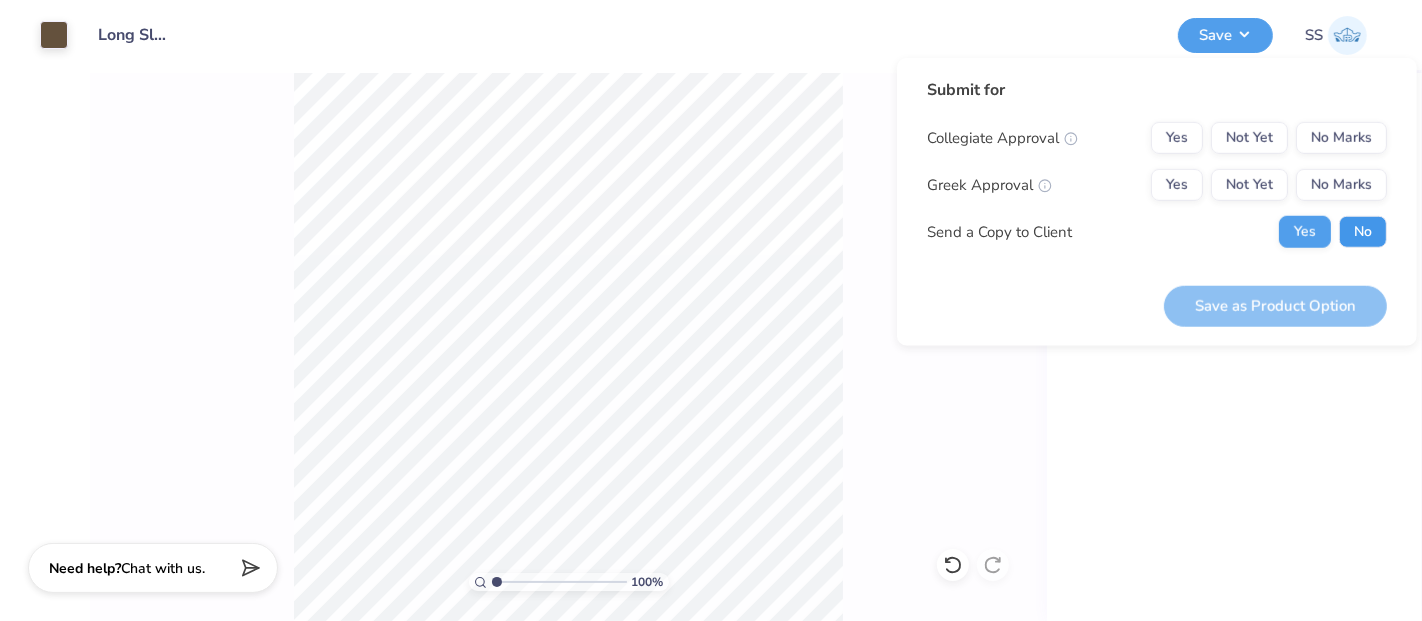 click on "No" at bounding box center (1363, 232) 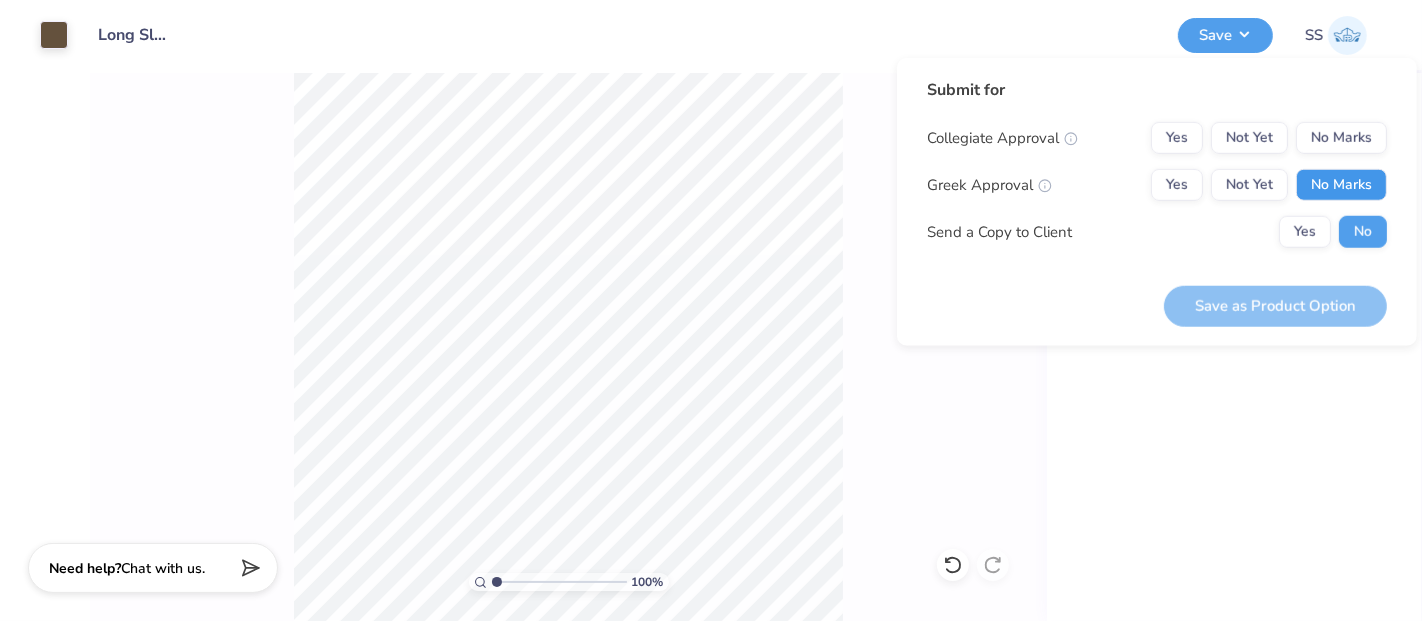 click on "No Marks" at bounding box center [1341, 185] 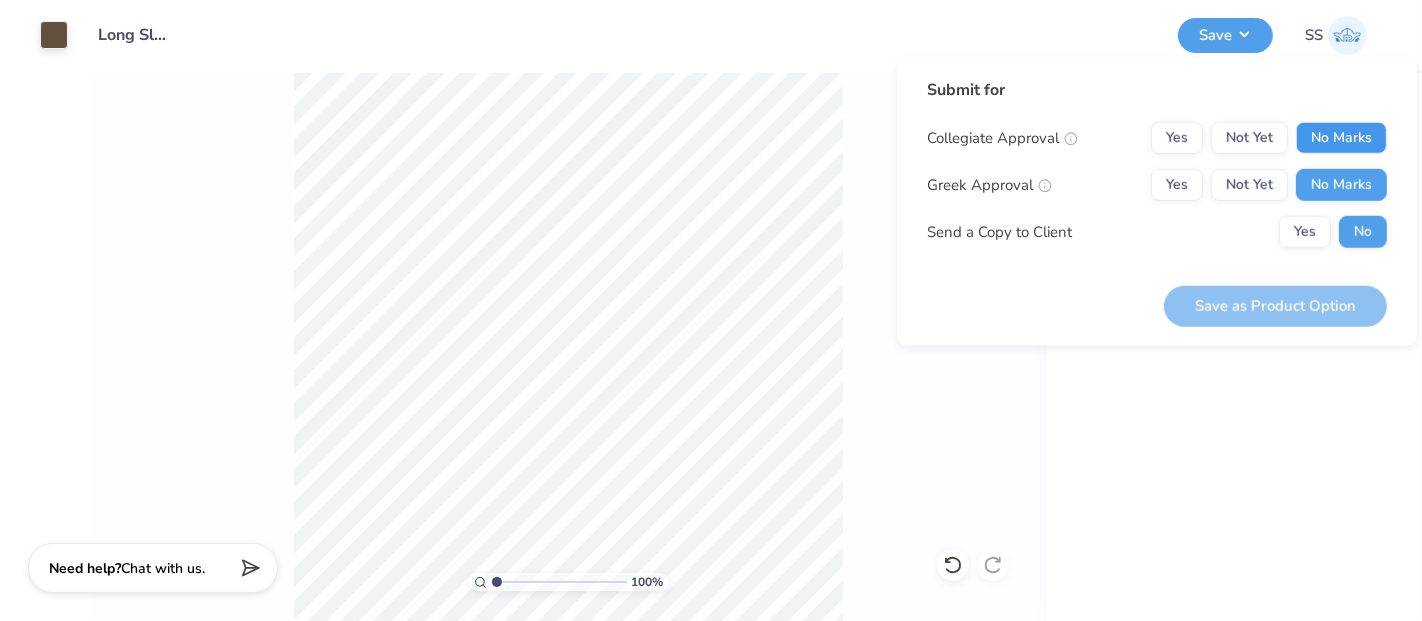 click on "No Marks" at bounding box center (1341, 138) 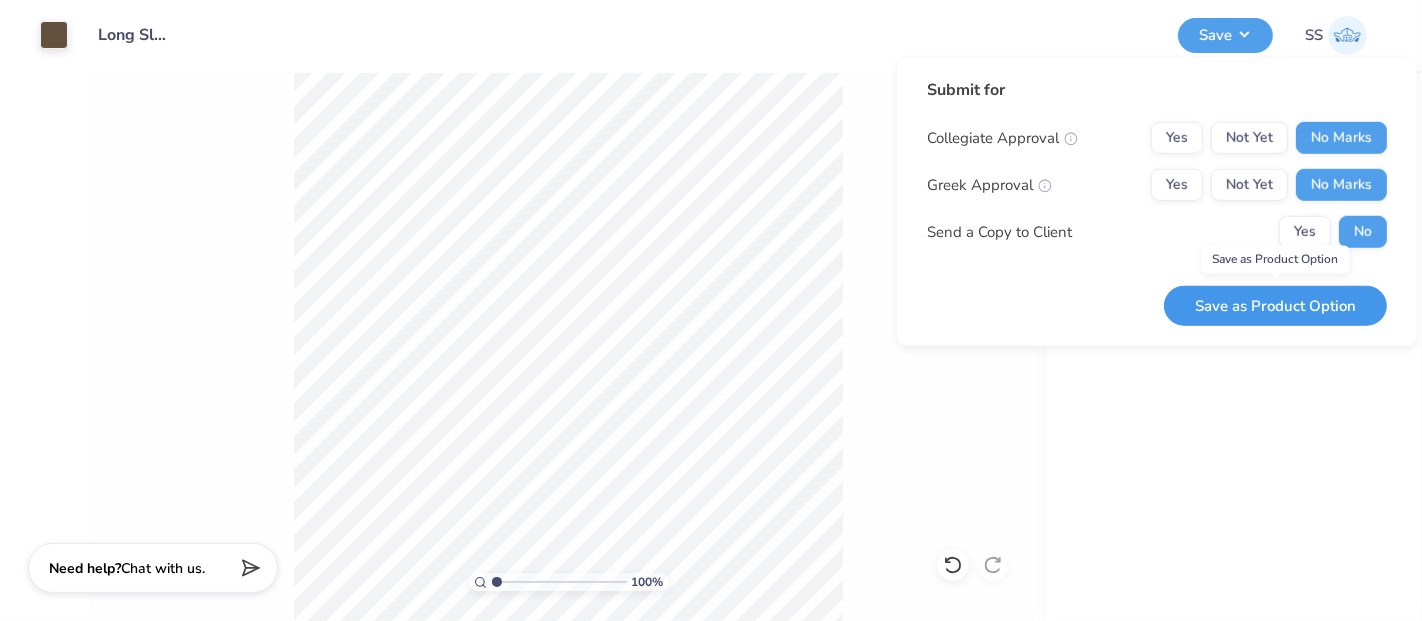 click on "Save as Product Option" at bounding box center [1275, 305] 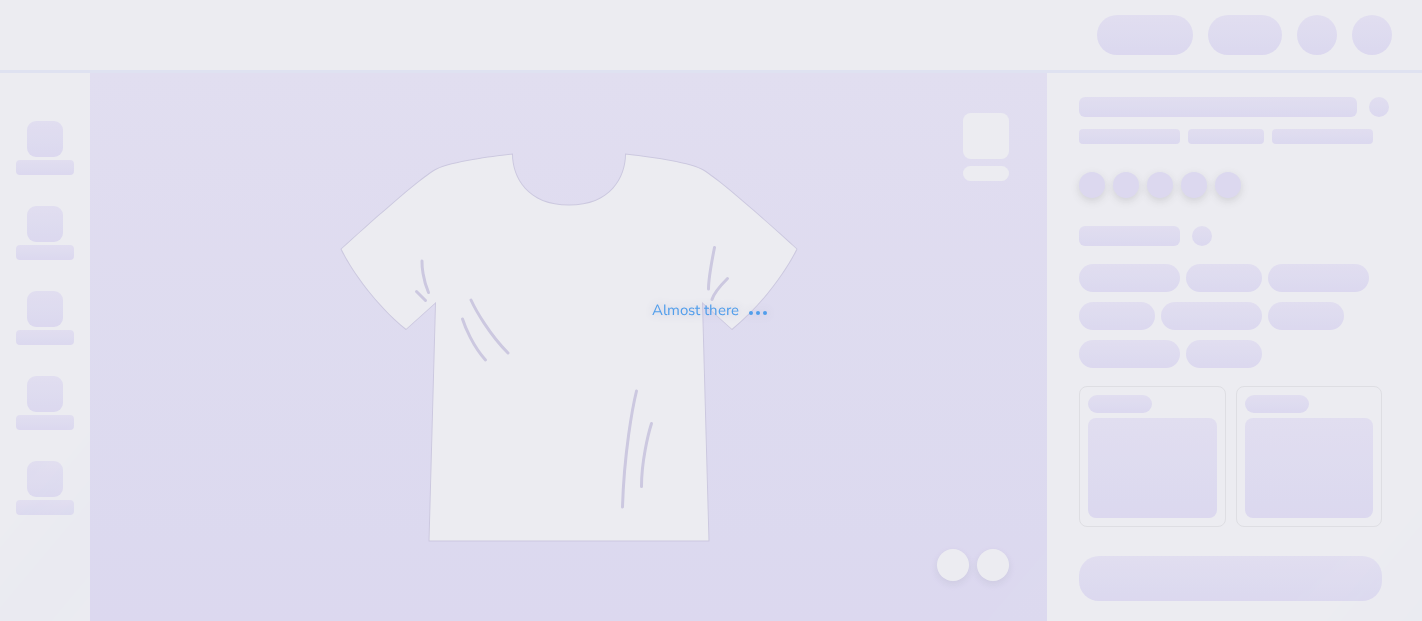scroll, scrollTop: 0, scrollLeft: 0, axis: both 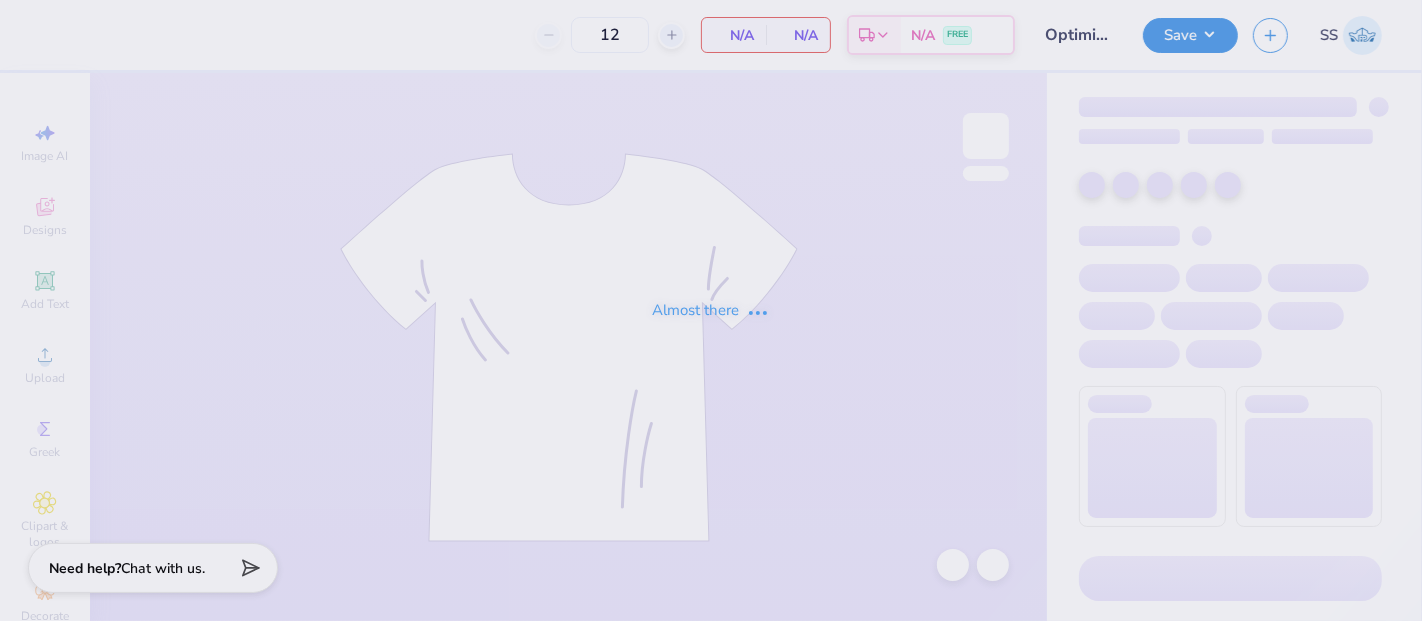 type on "Optimize: Delta Apparel" 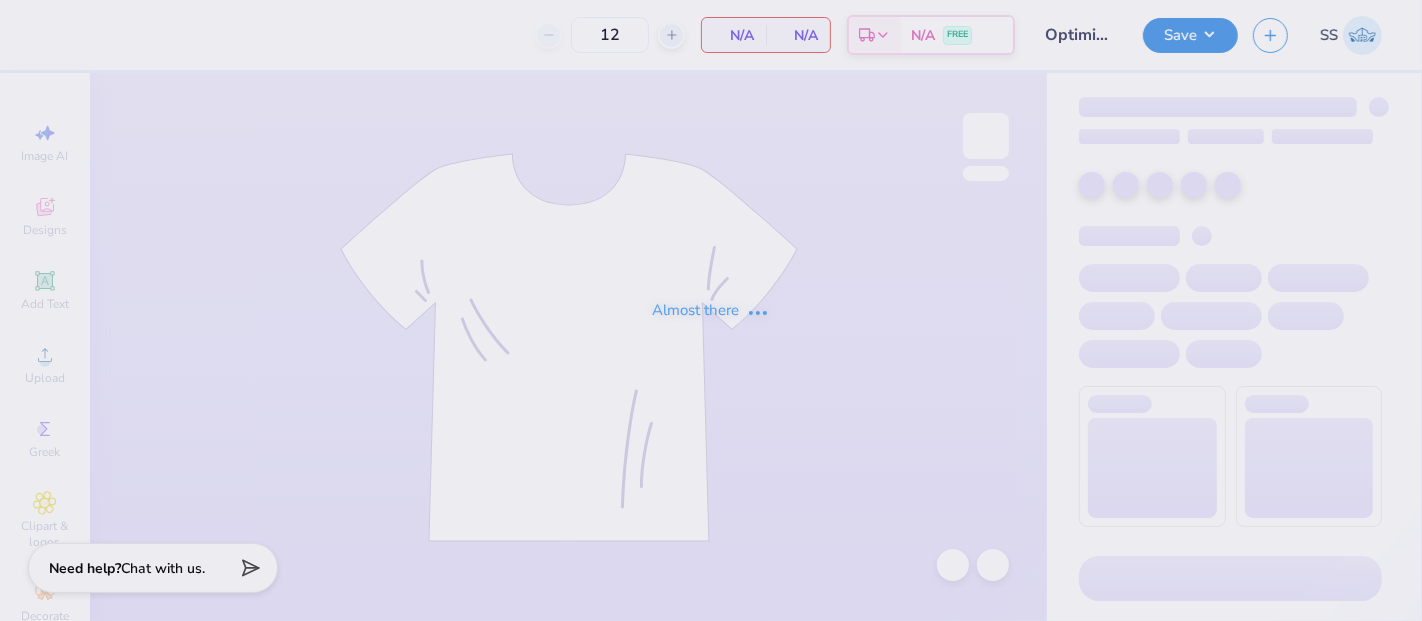 type on "24" 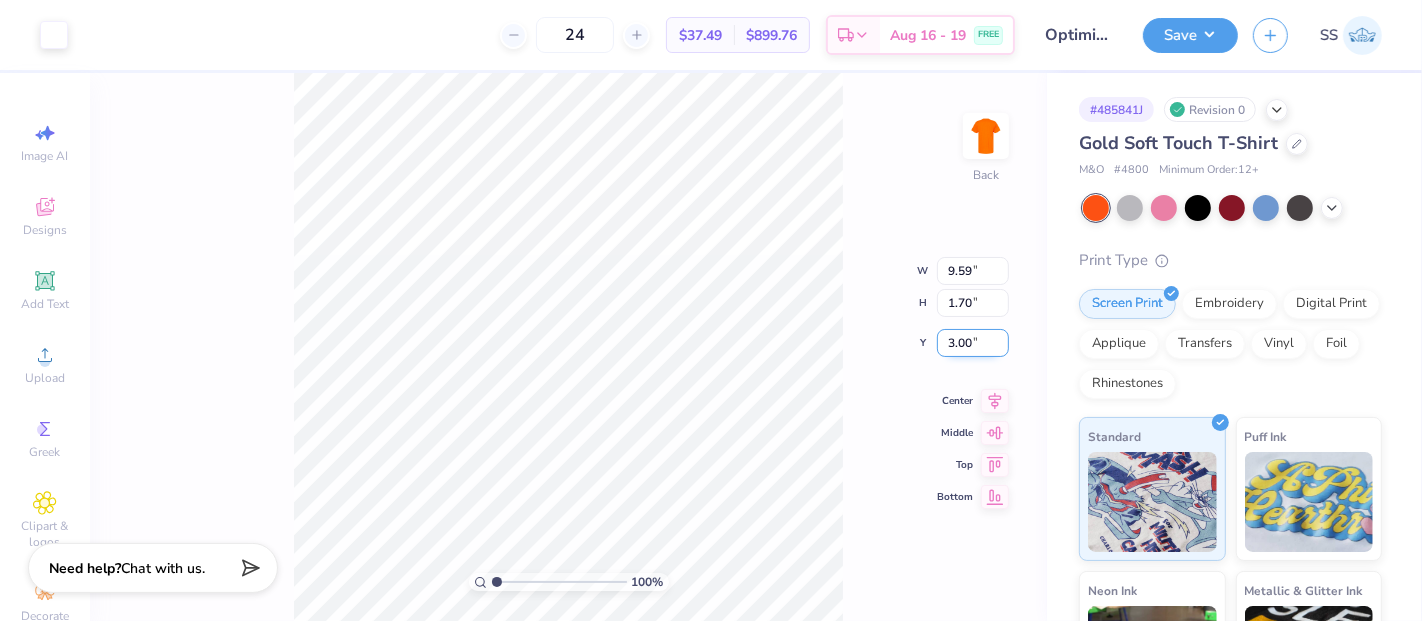 click on "3.00" at bounding box center (973, 343) 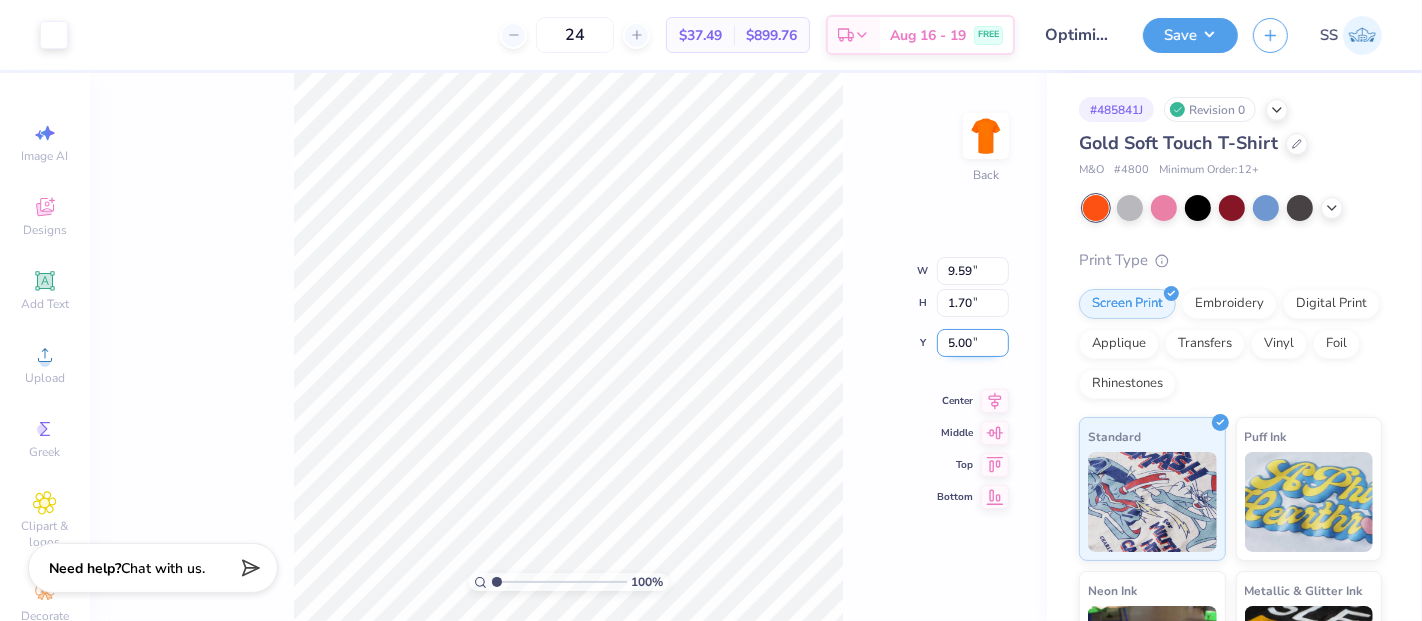 type on "5.00" 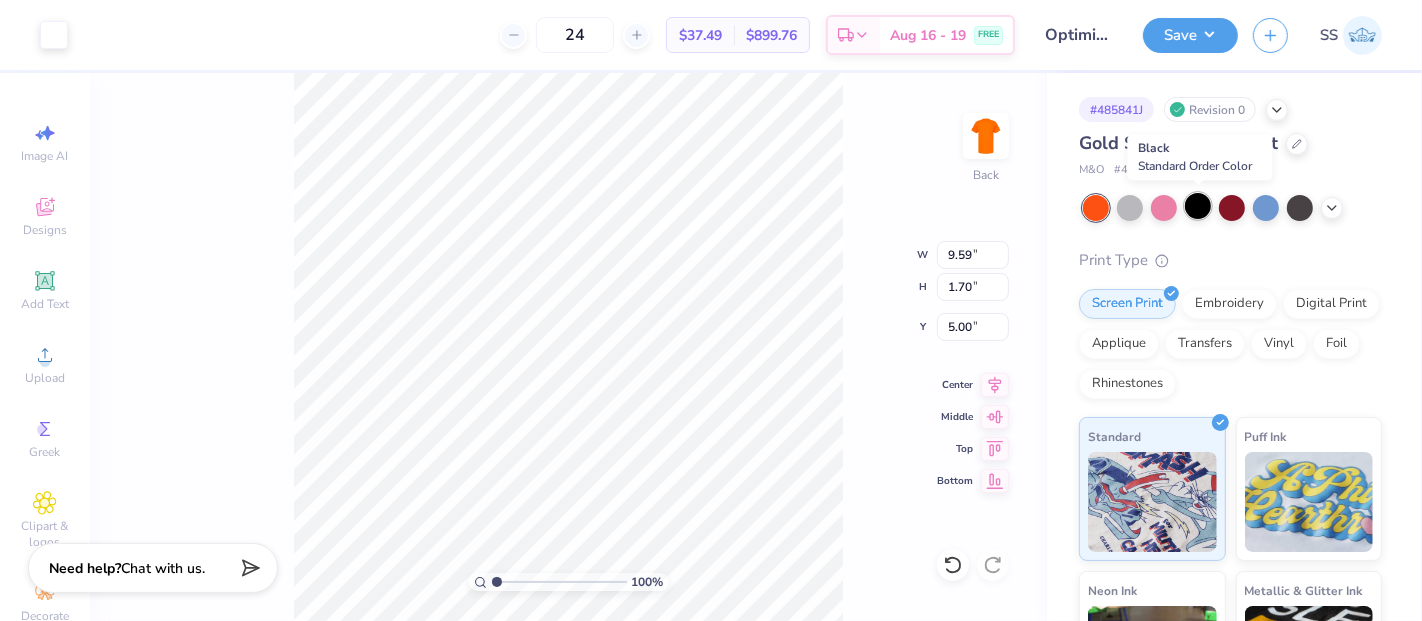 click at bounding box center [1198, 206] 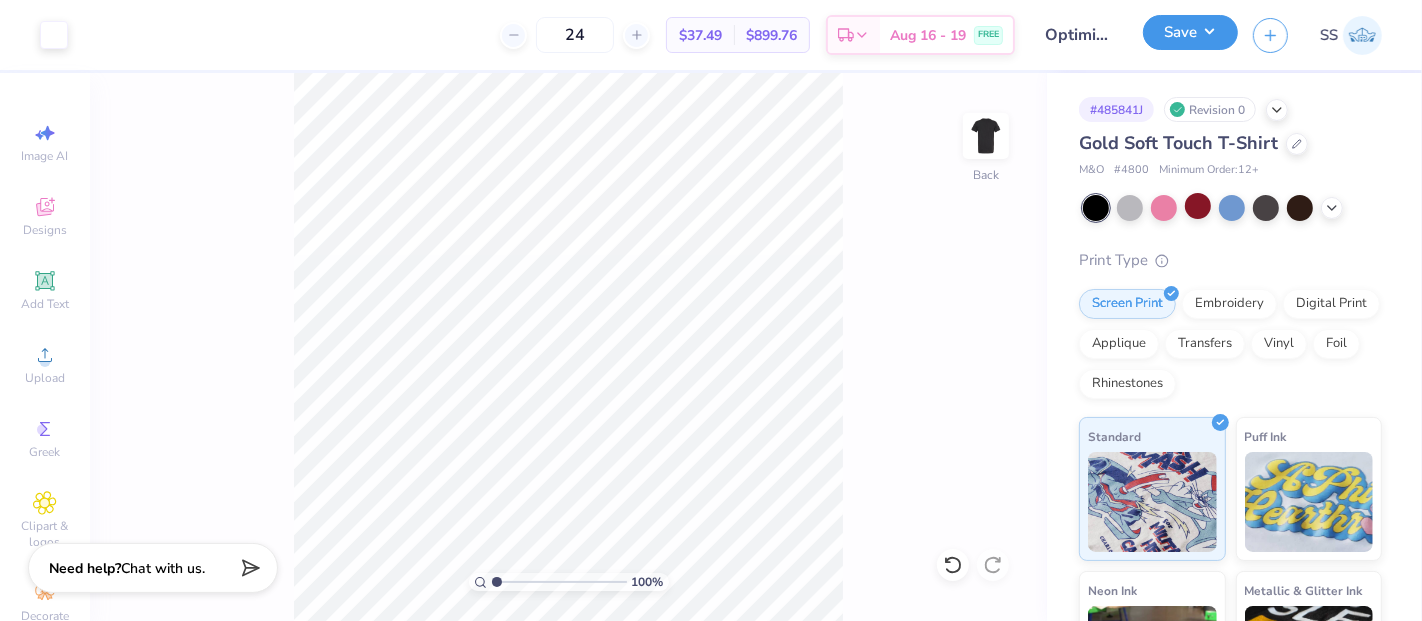 click on "Save" at bounding box center (1190, 32) 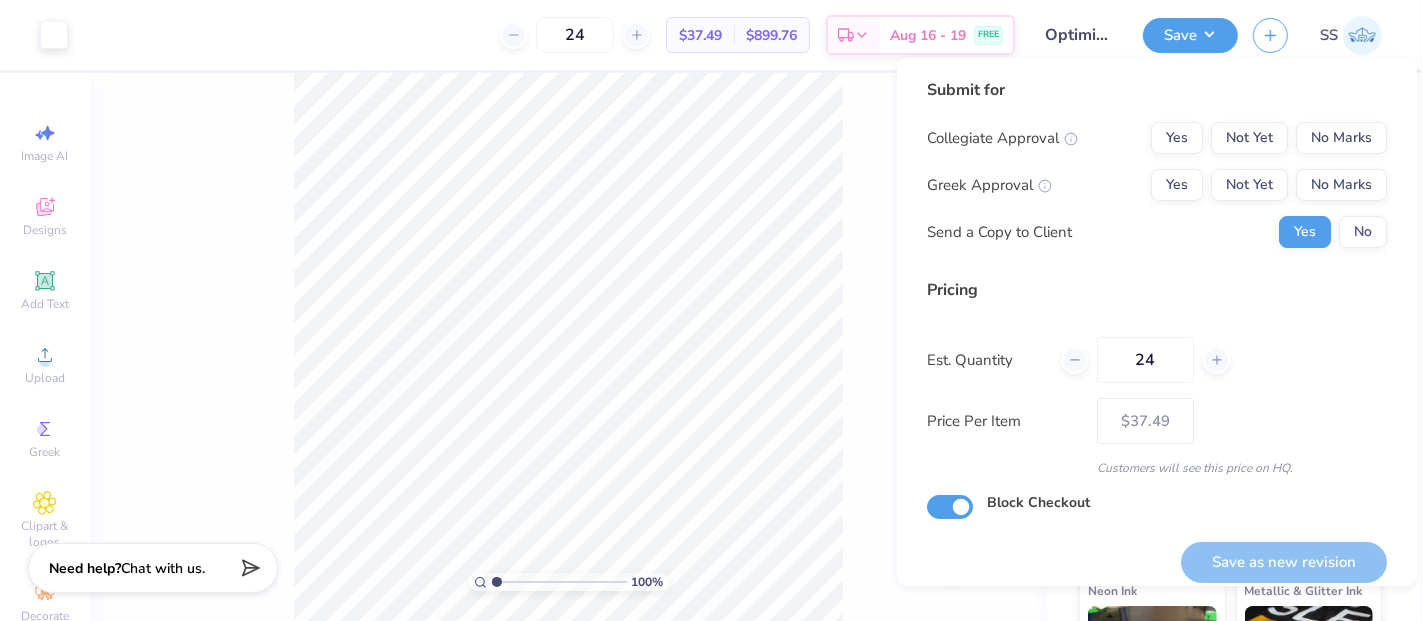click on "Yes No" at bounding box center (1333, 232) 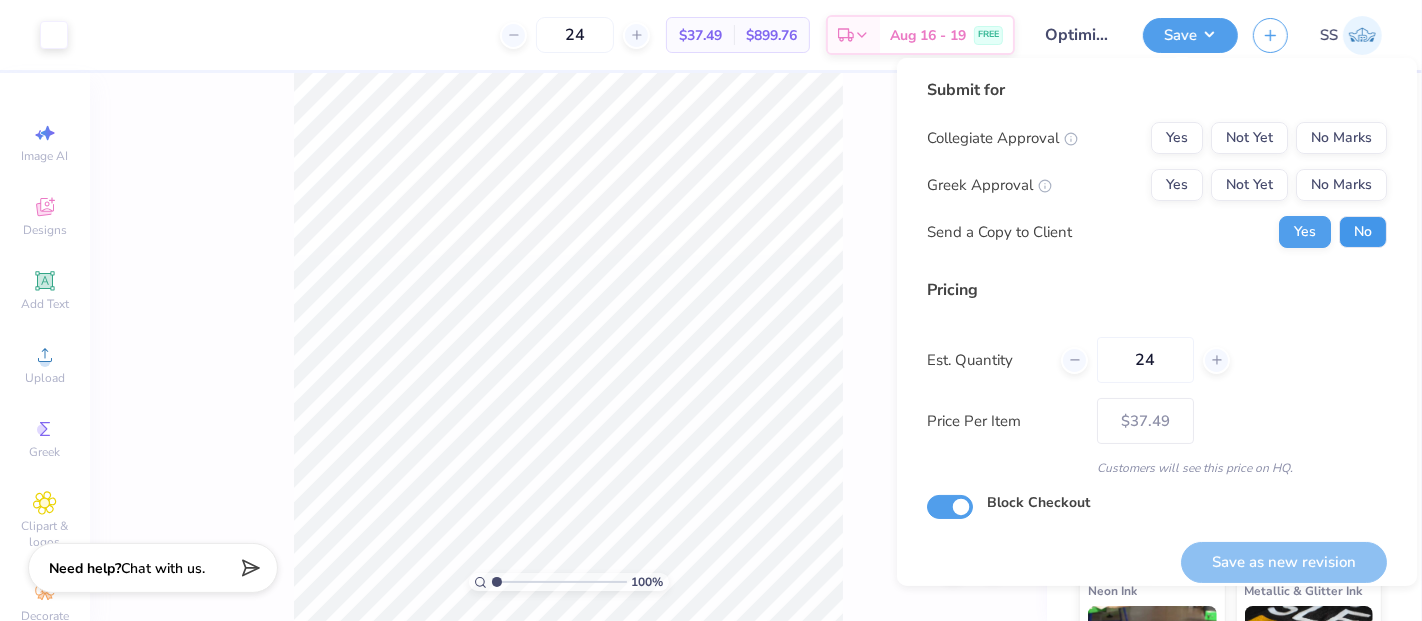 click on "No" at bounding box center (1363, 232) 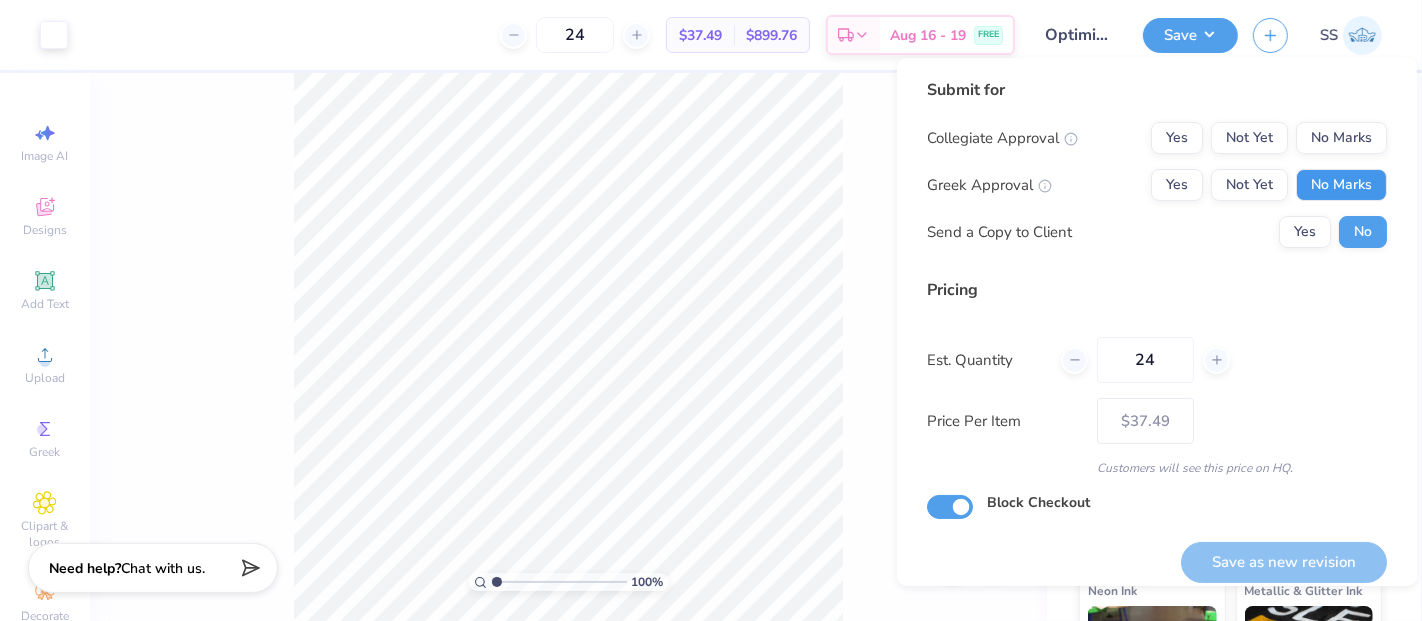 click on "No Marks" at bounding box center (1341, 185) 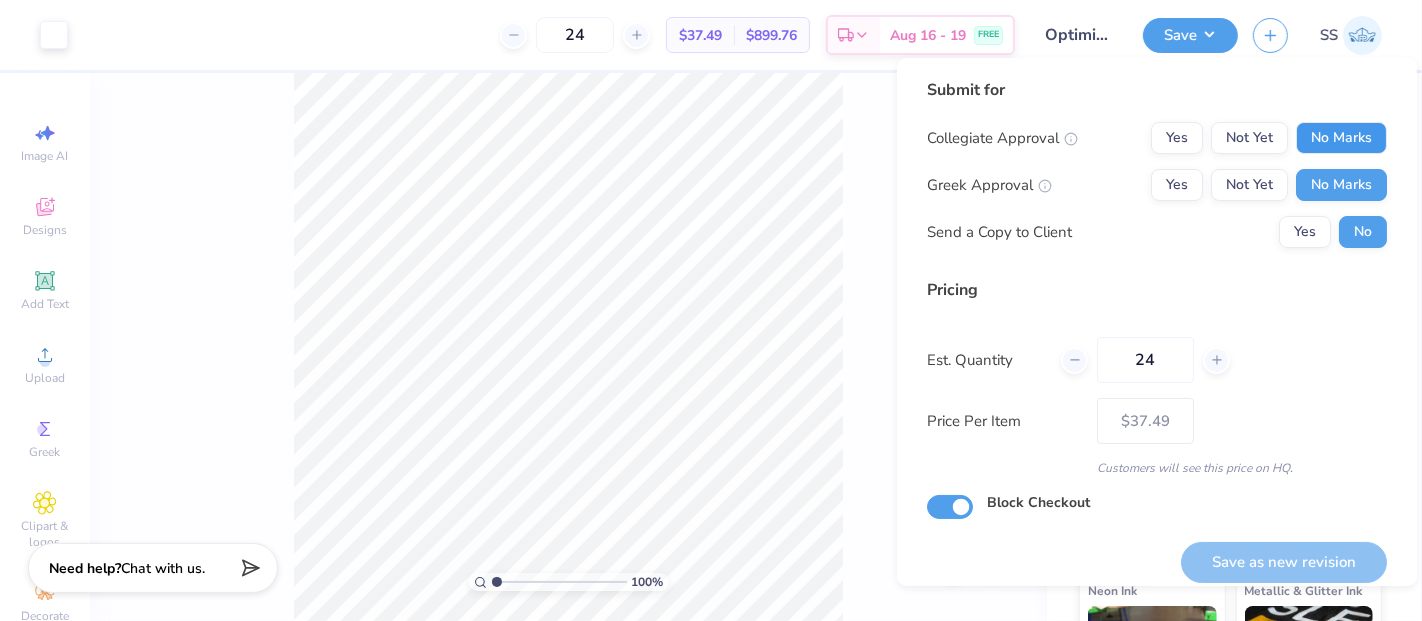 click on "No Marks" at bounding box center (1341, 138) 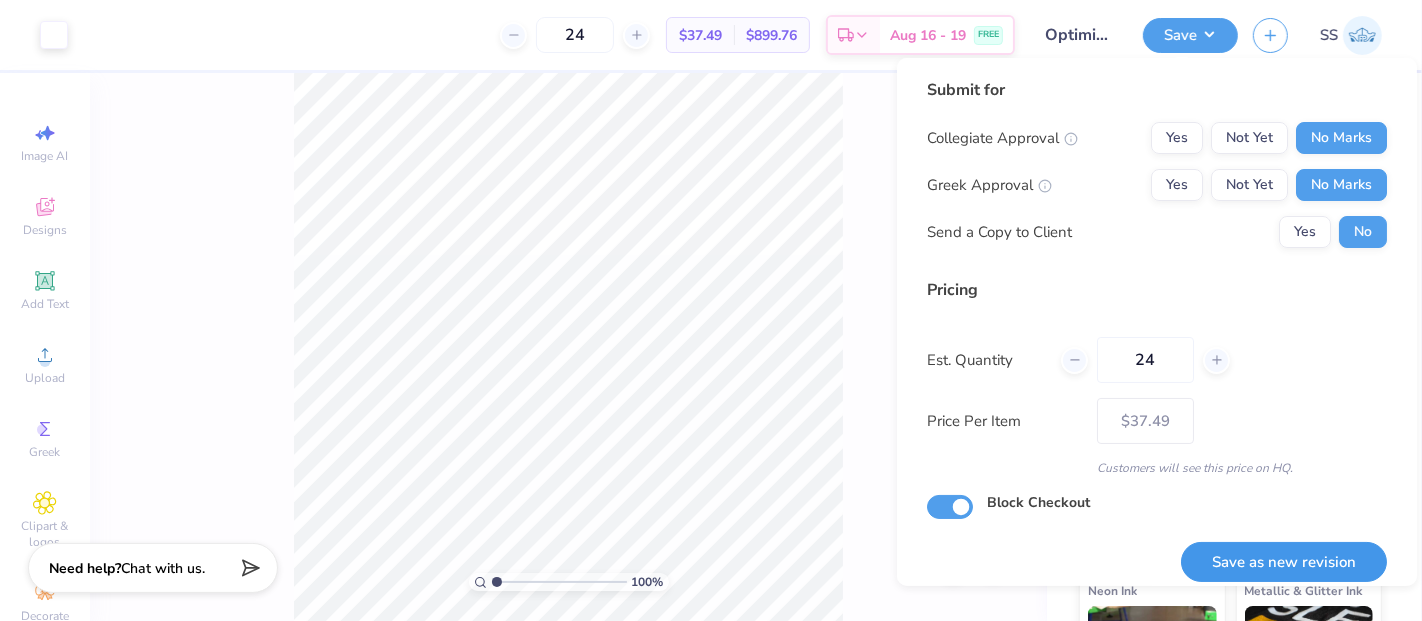 click on "Save as new revision" at bounding box center [1284, 562] 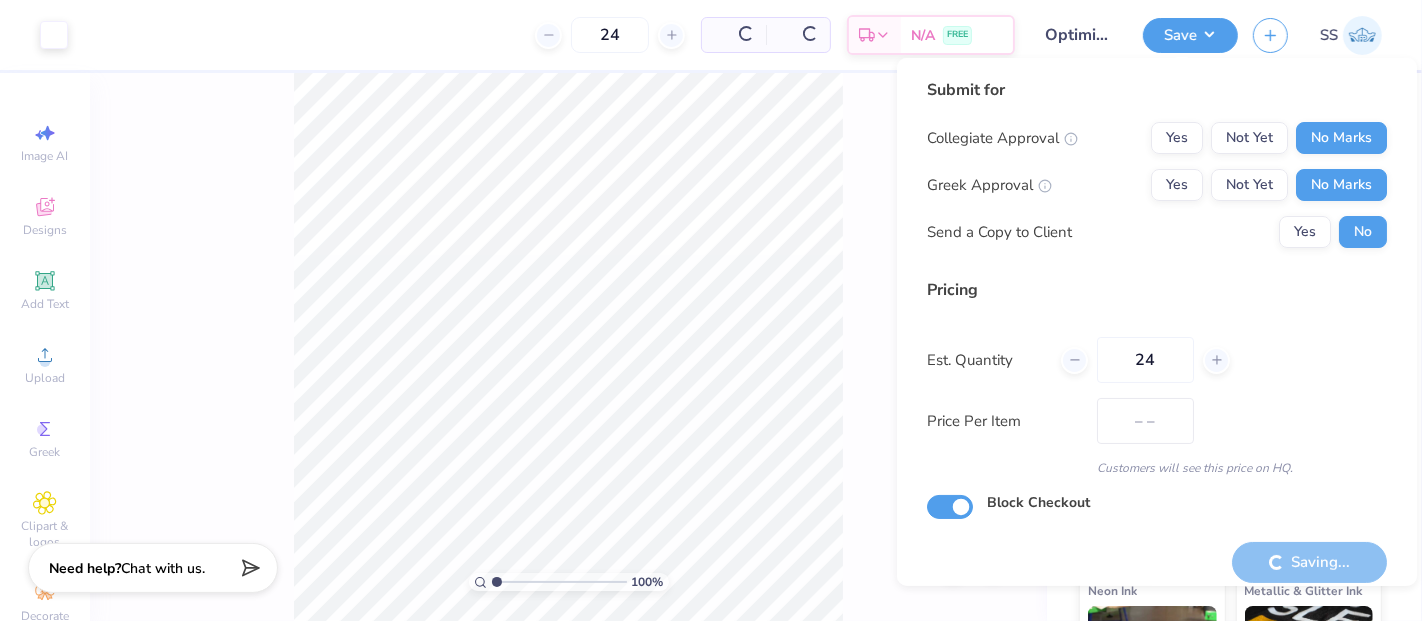 type on "$37.49" 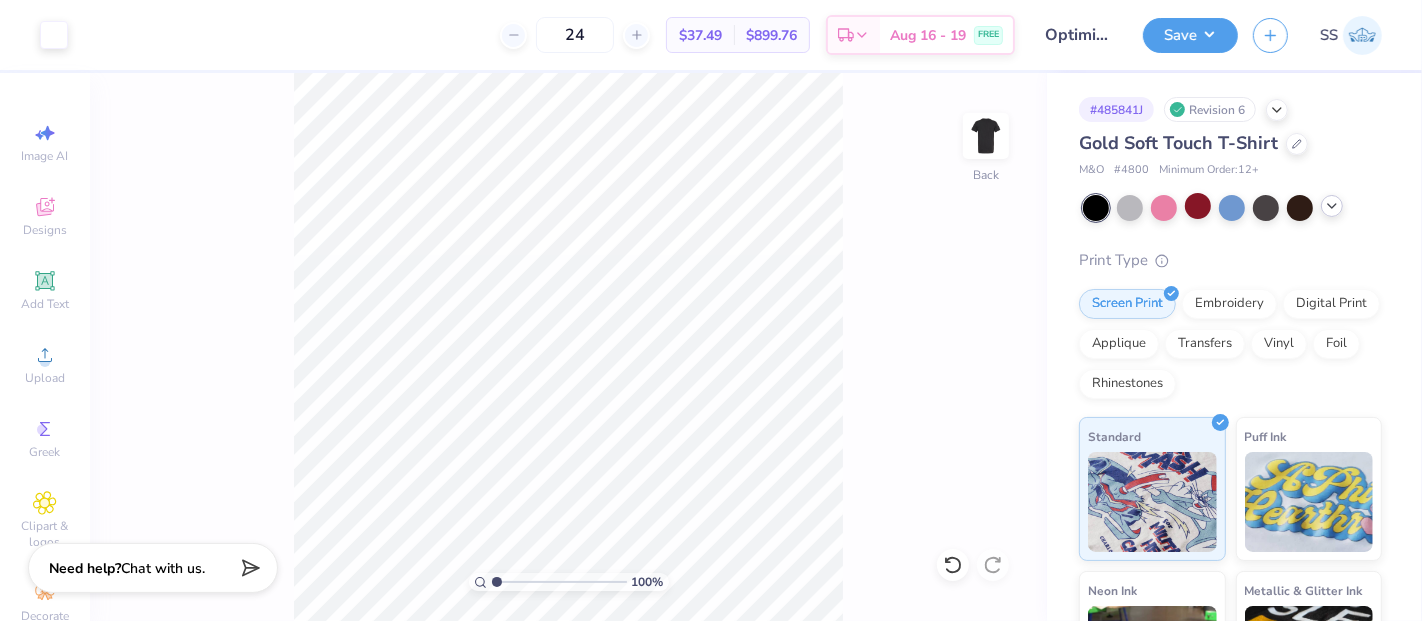 click 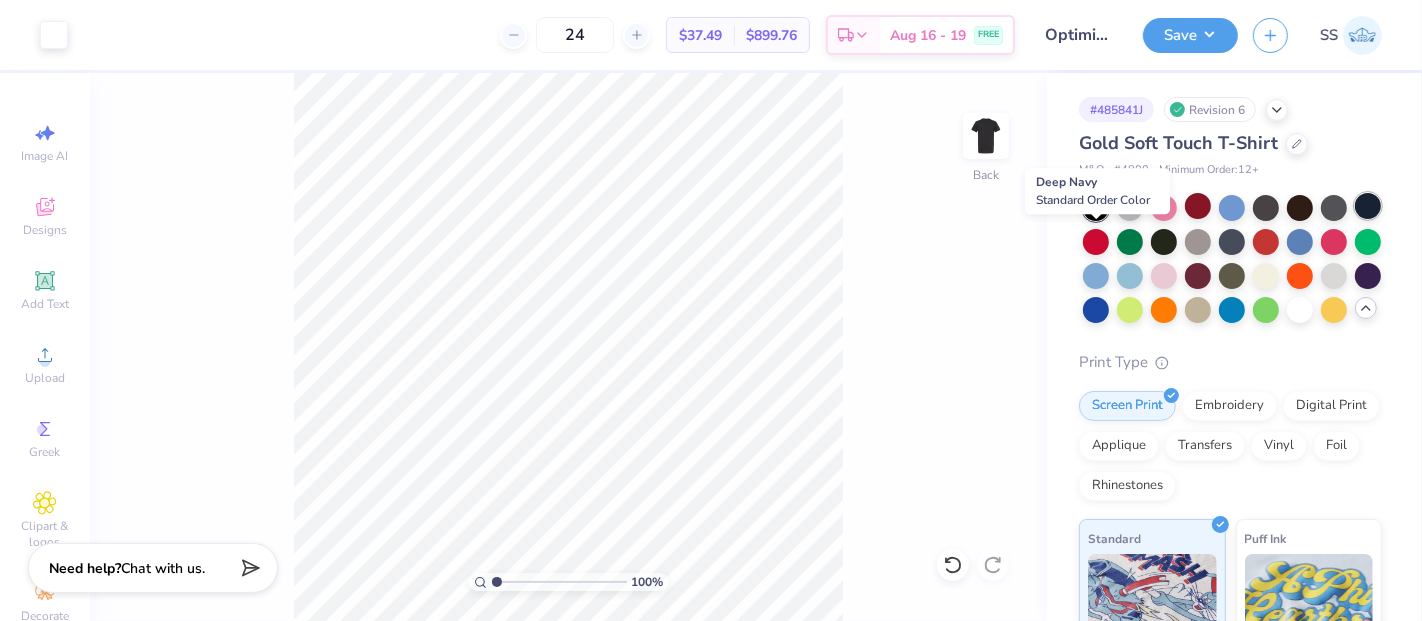 click at bounding box center (1368, 206) 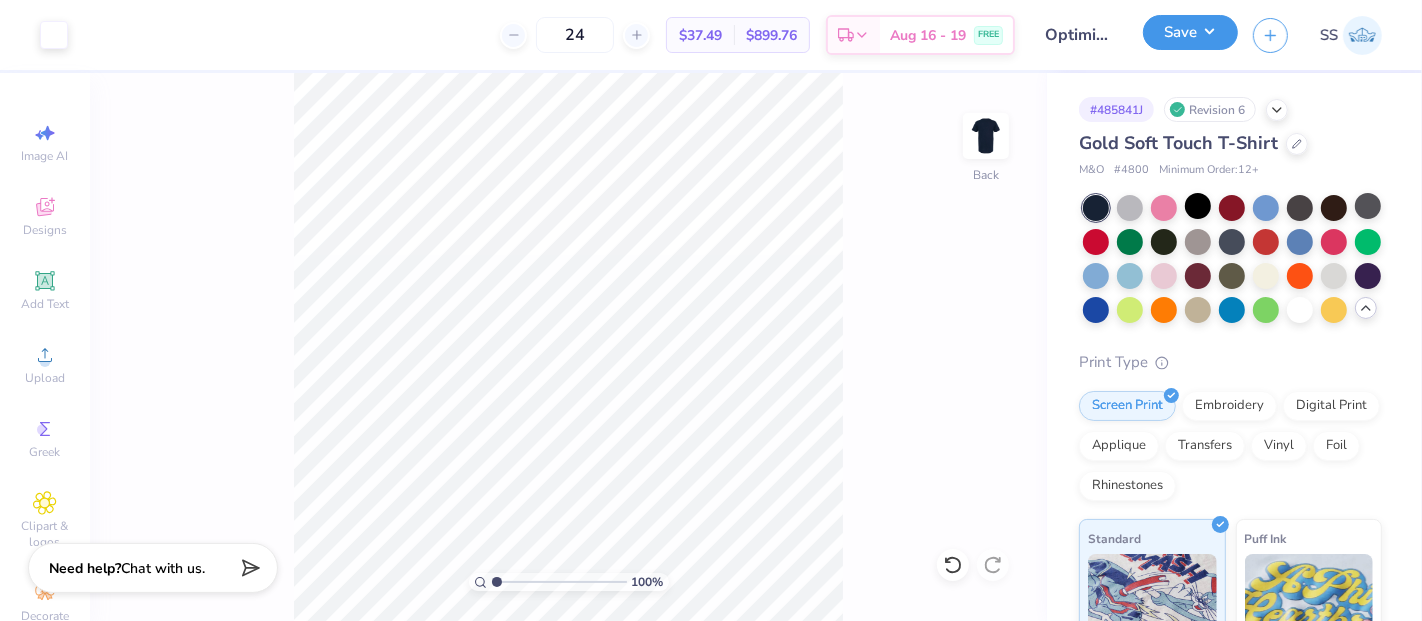 click on "Save" at bounding box center [1190, 32] 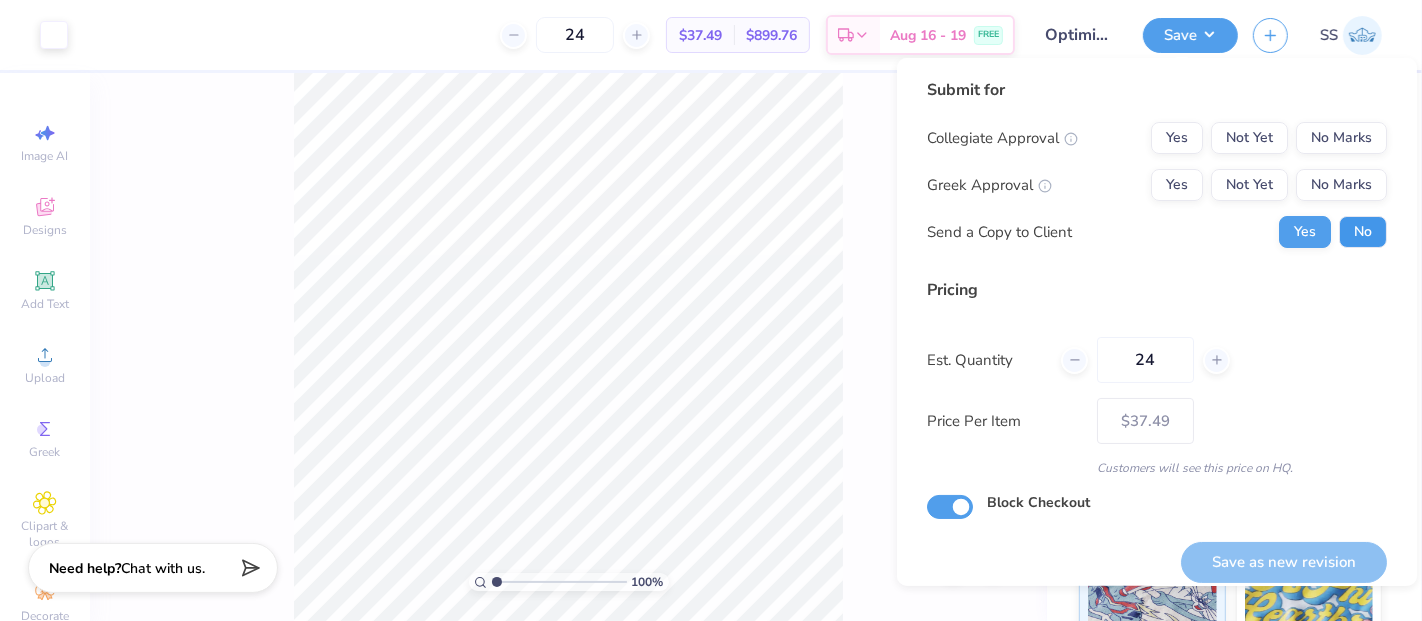 click on "No" at bounding box center (1363, 232) 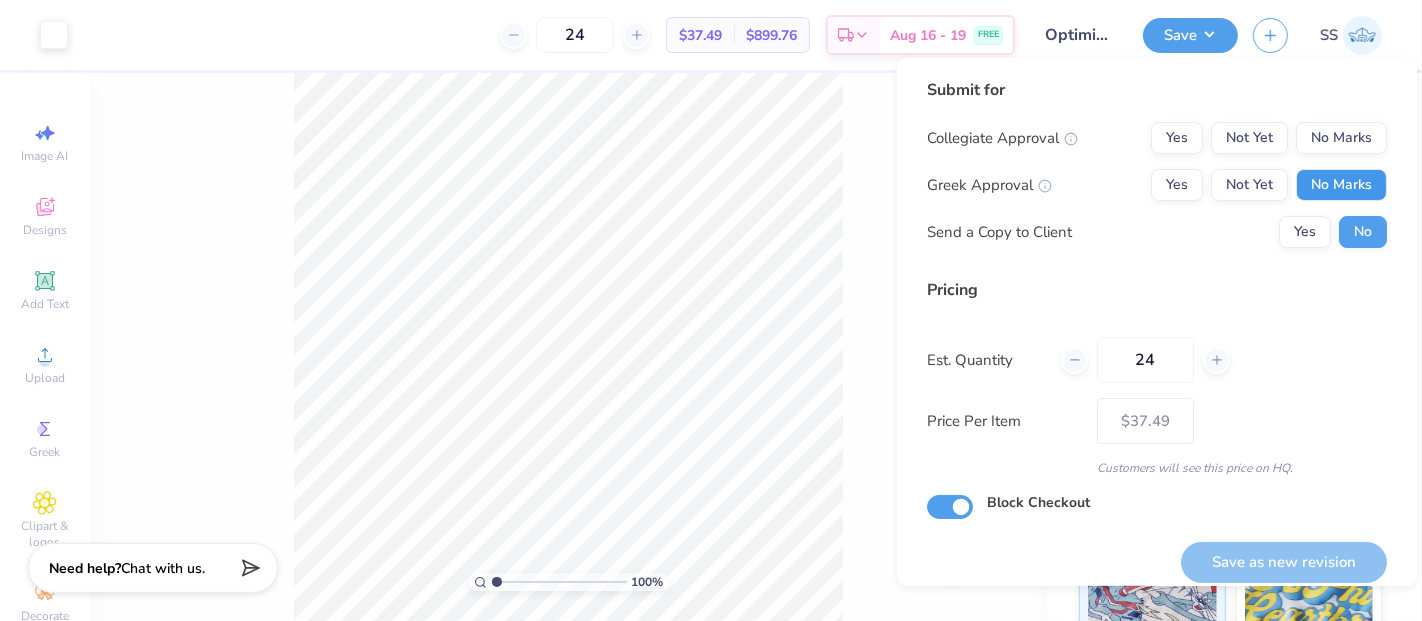 click on "No Marks" at bounding box center [1341, 185] 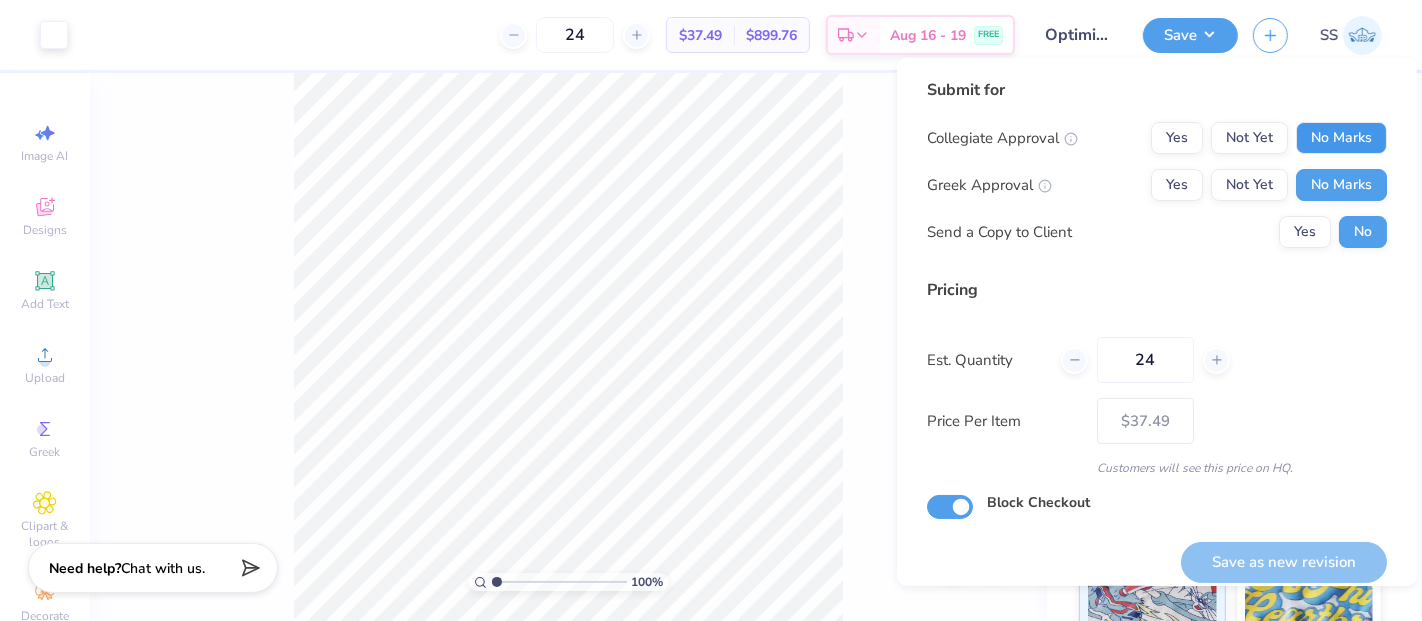 click on "No Marks" at bounding box center (1341, 138) 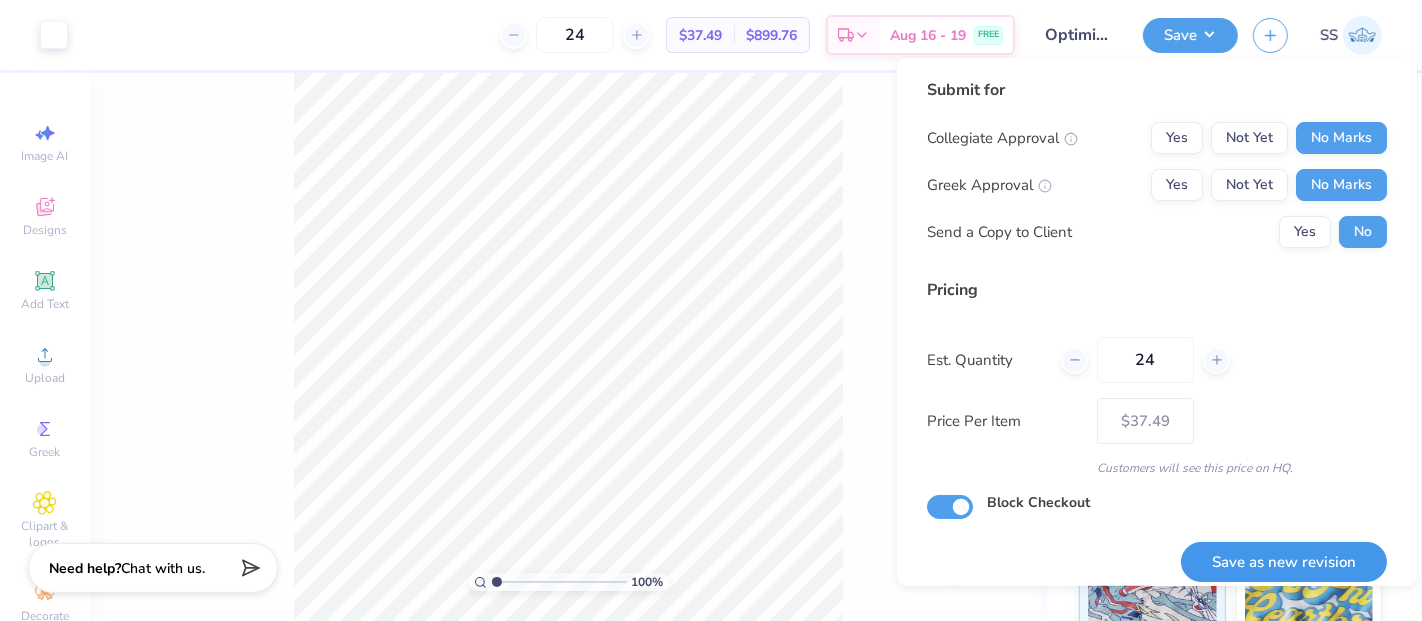 click on "Save as new revision" at bounding box center [1284, 562] 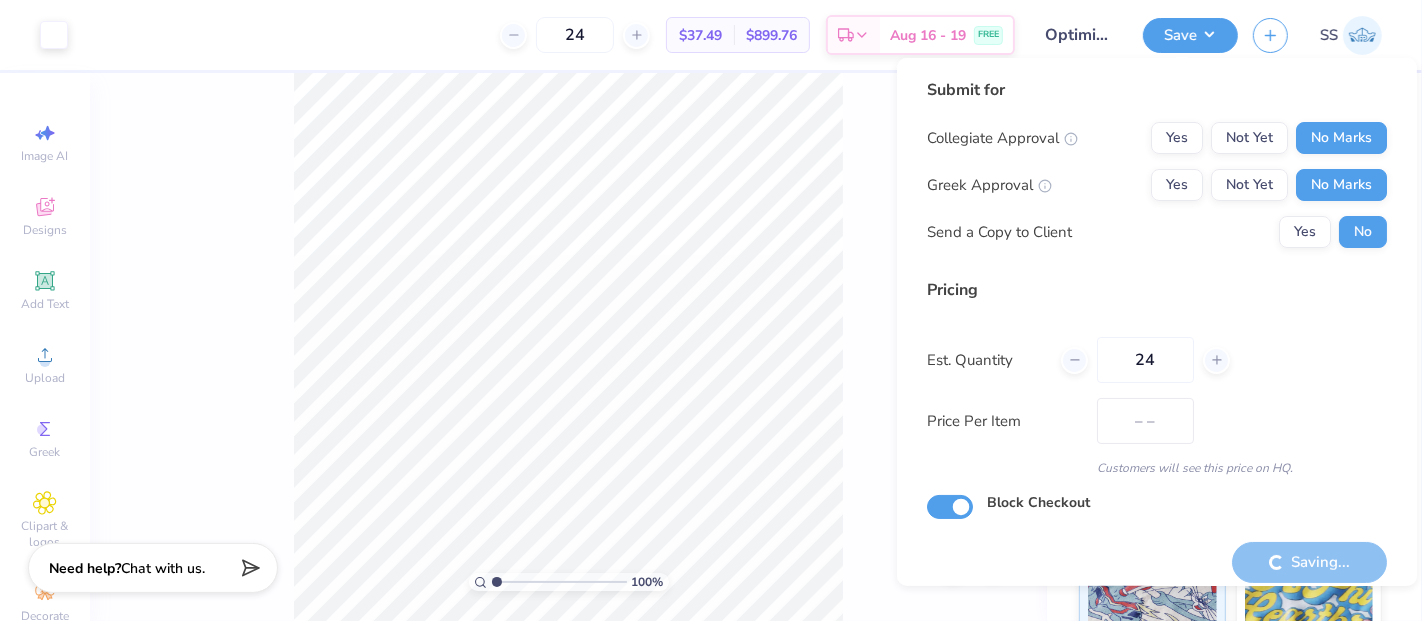 type on "$37.49" 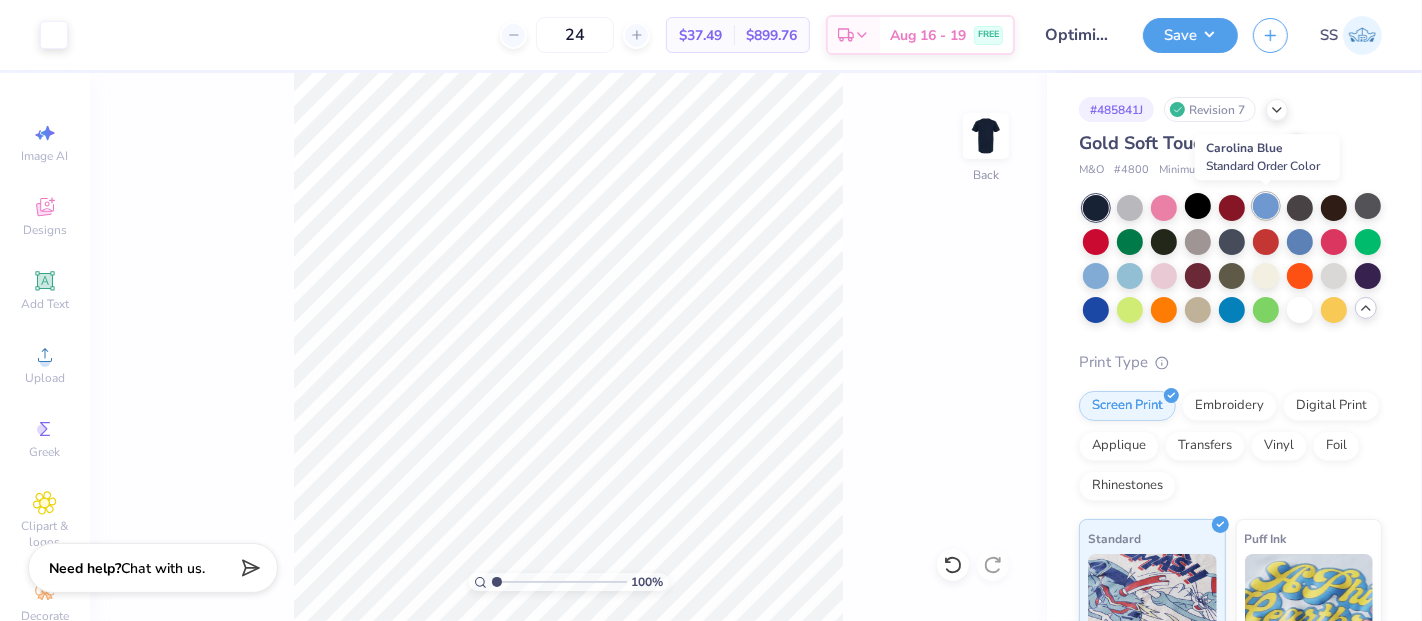 click at bounding box center [1266, 206] 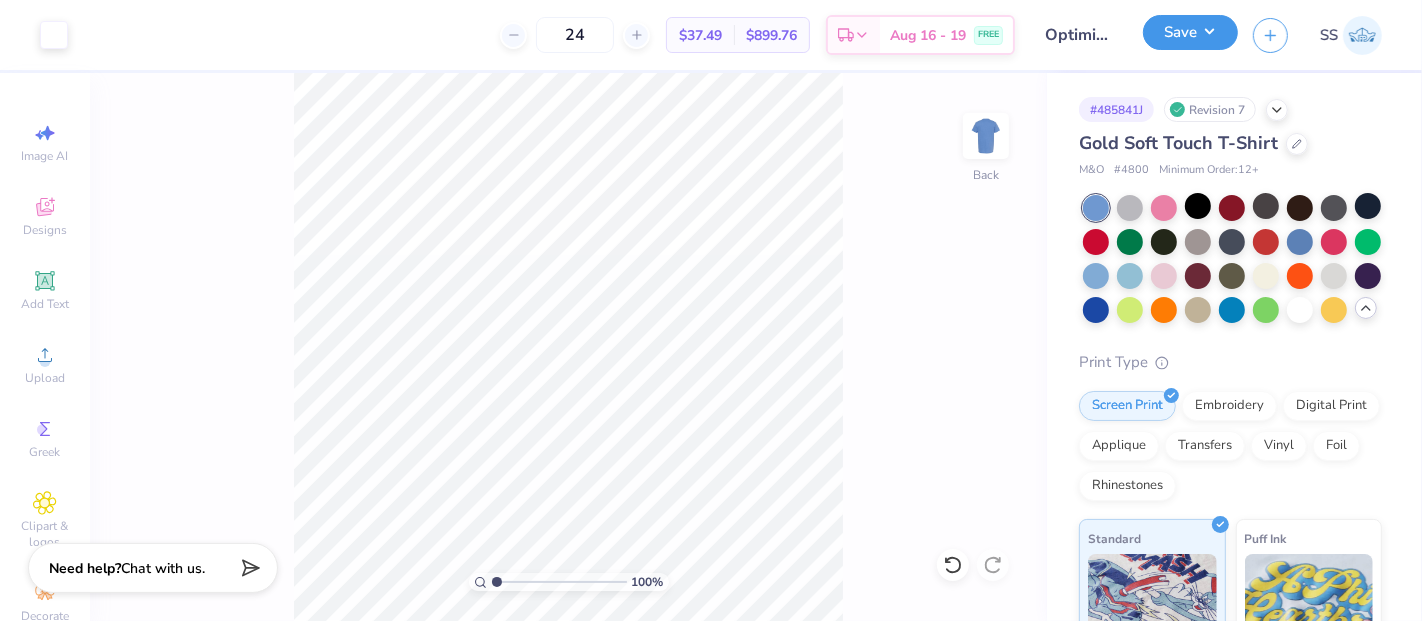 click on "Save" at bounding box center (1190, 32) 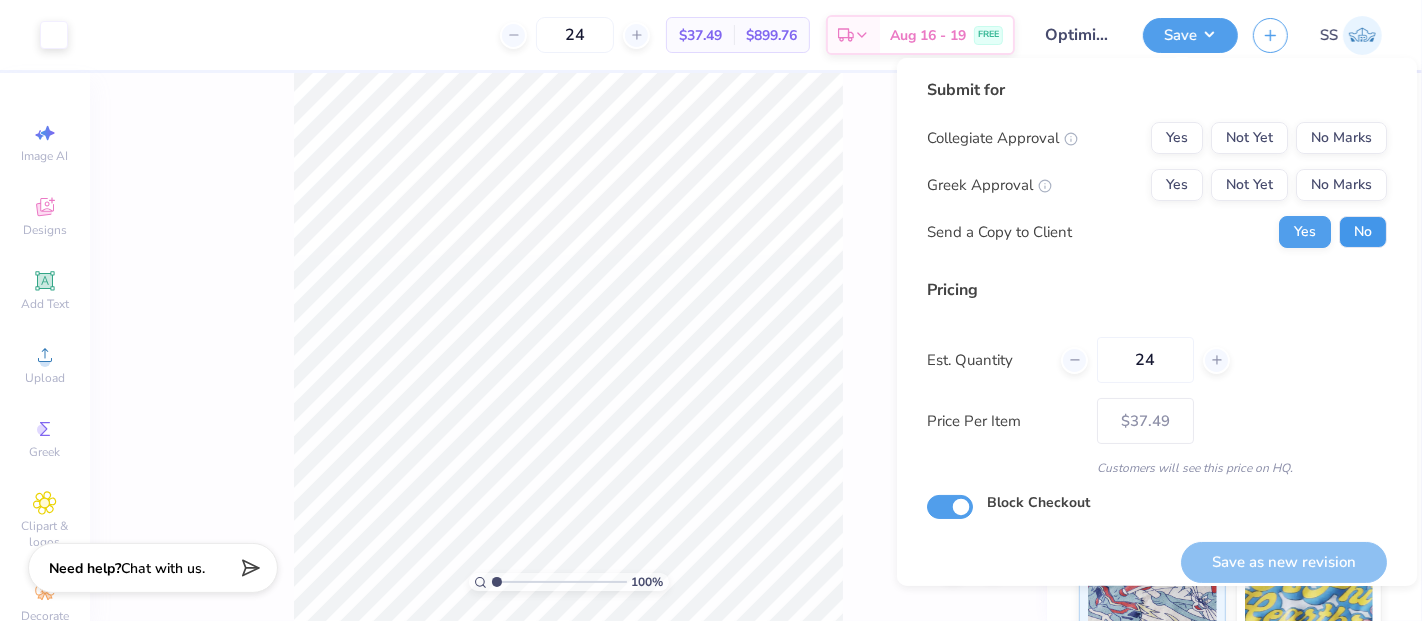 click on "No" at bounding box center [1363, 232] 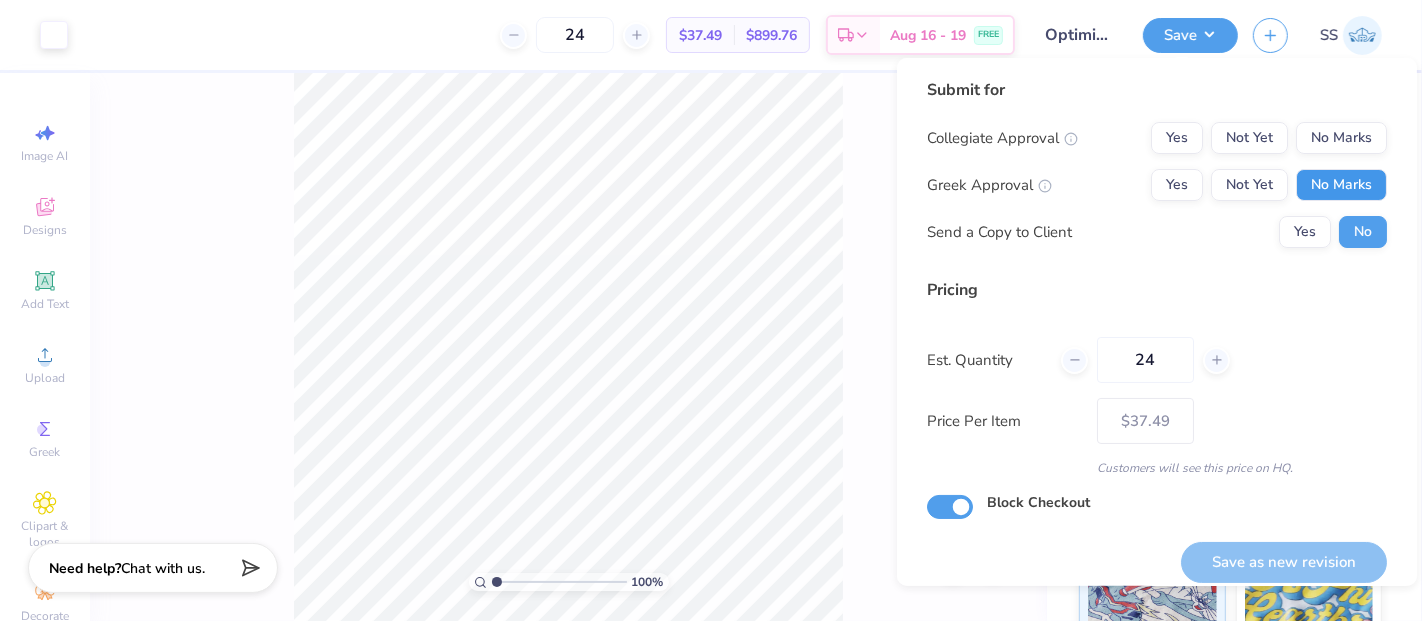 drag, startPoint x: 1332, startPoint y: 204, endPoint x: 1332, endPoint y: 192, distance: 12 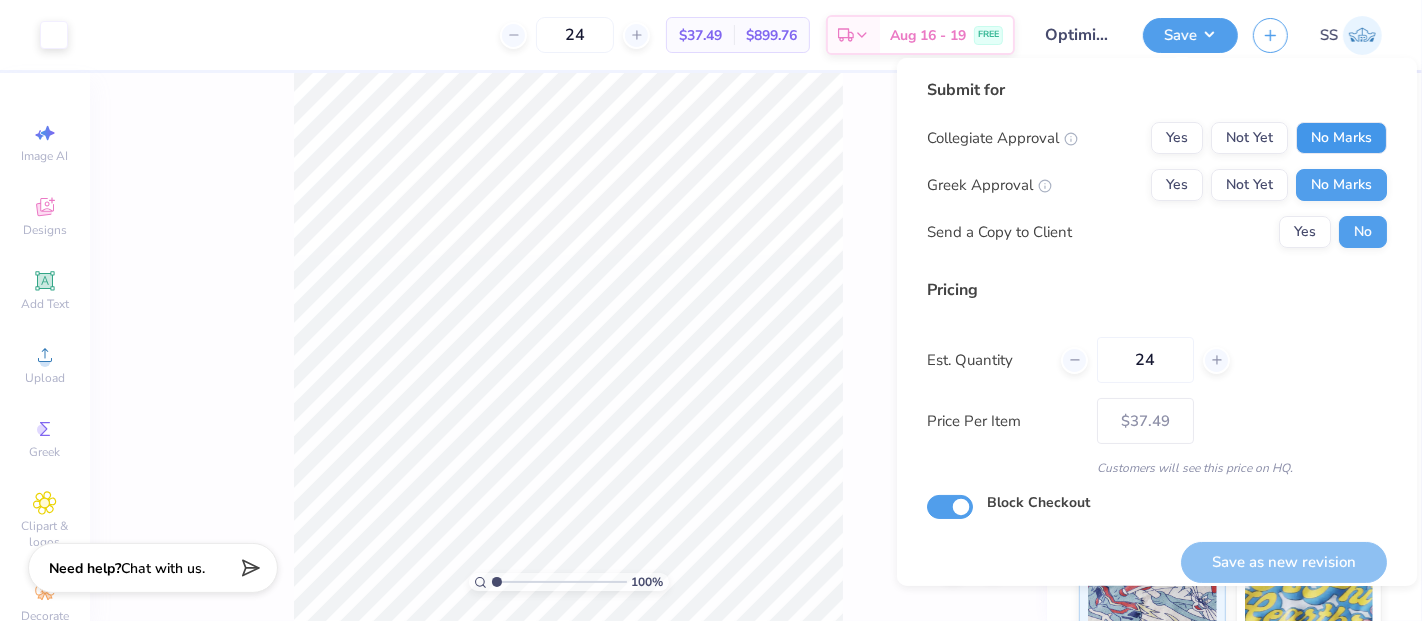 click on "No Marks" at bounding box center (1341, 138) 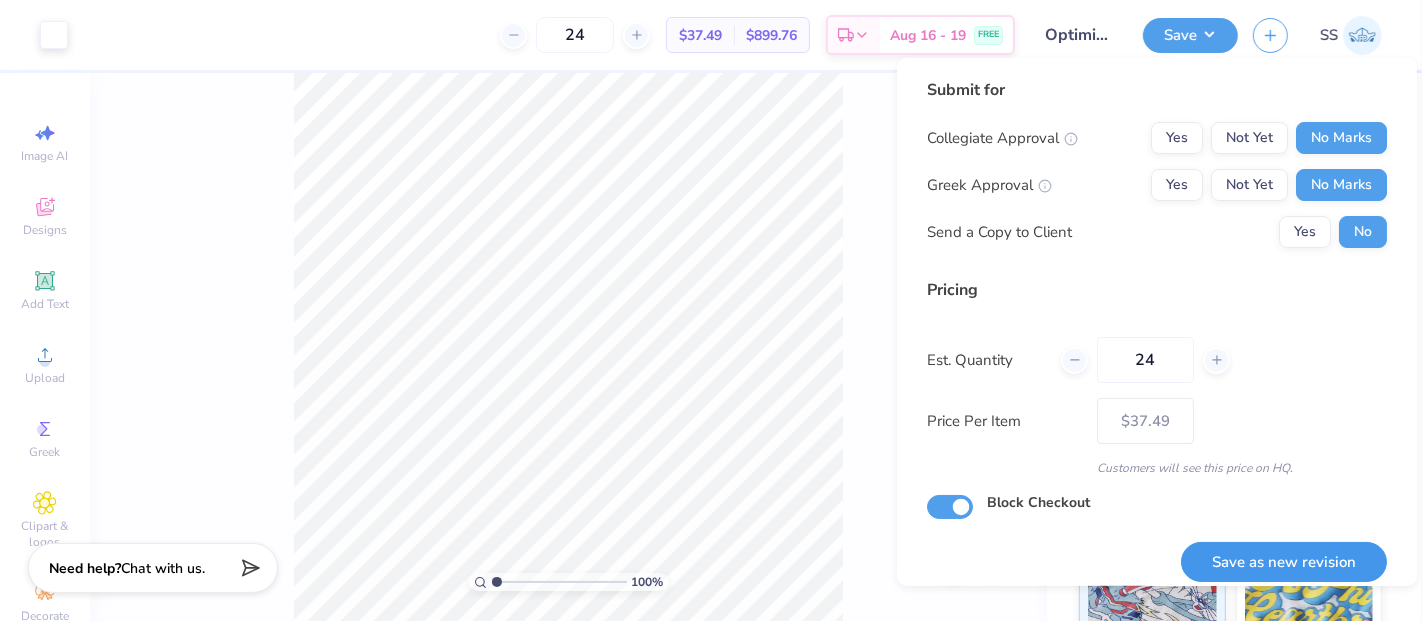 click on "Save as new revision" at bounding box center [1284, 562] 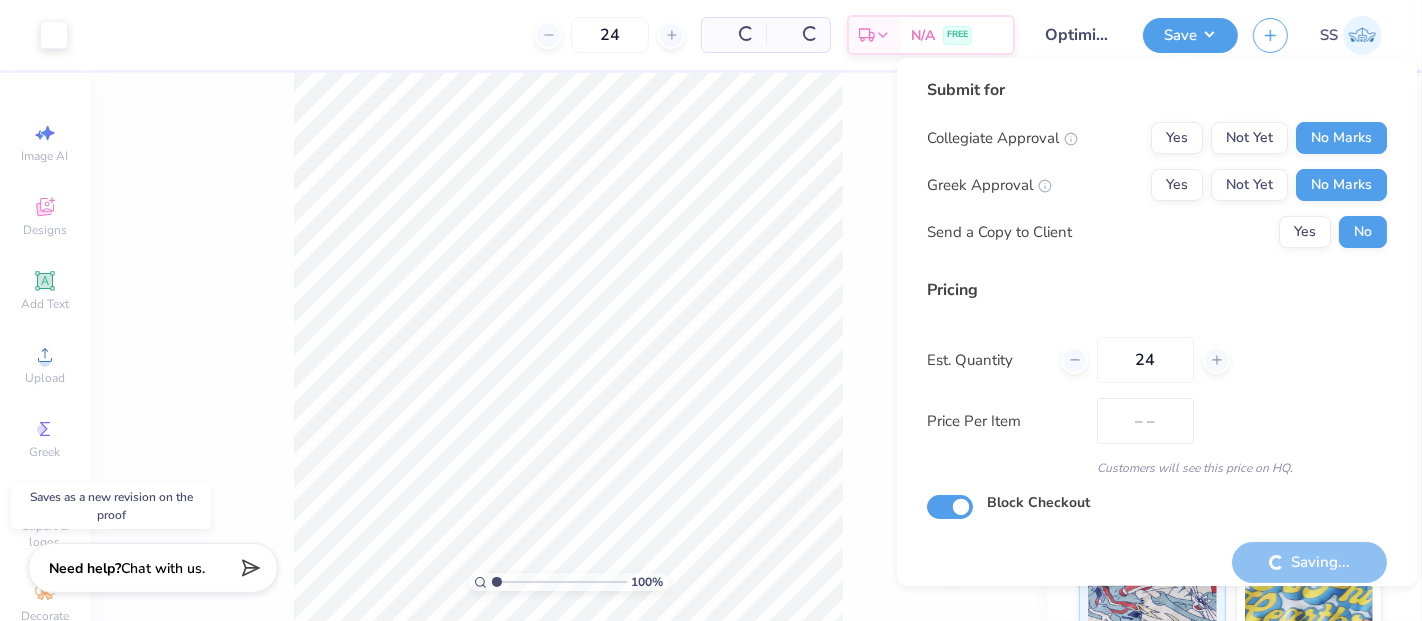 type on "$37.49" 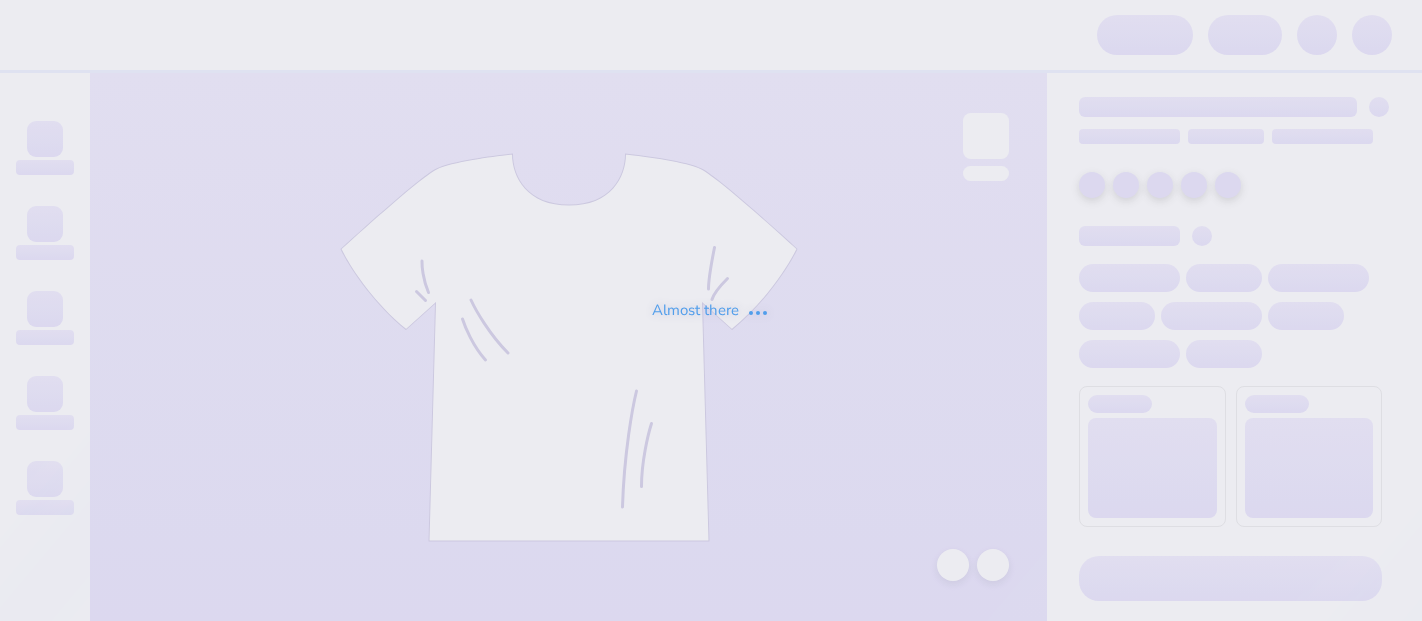 scroll, scrollTop: 0, scrollLeft: 0, axis: both 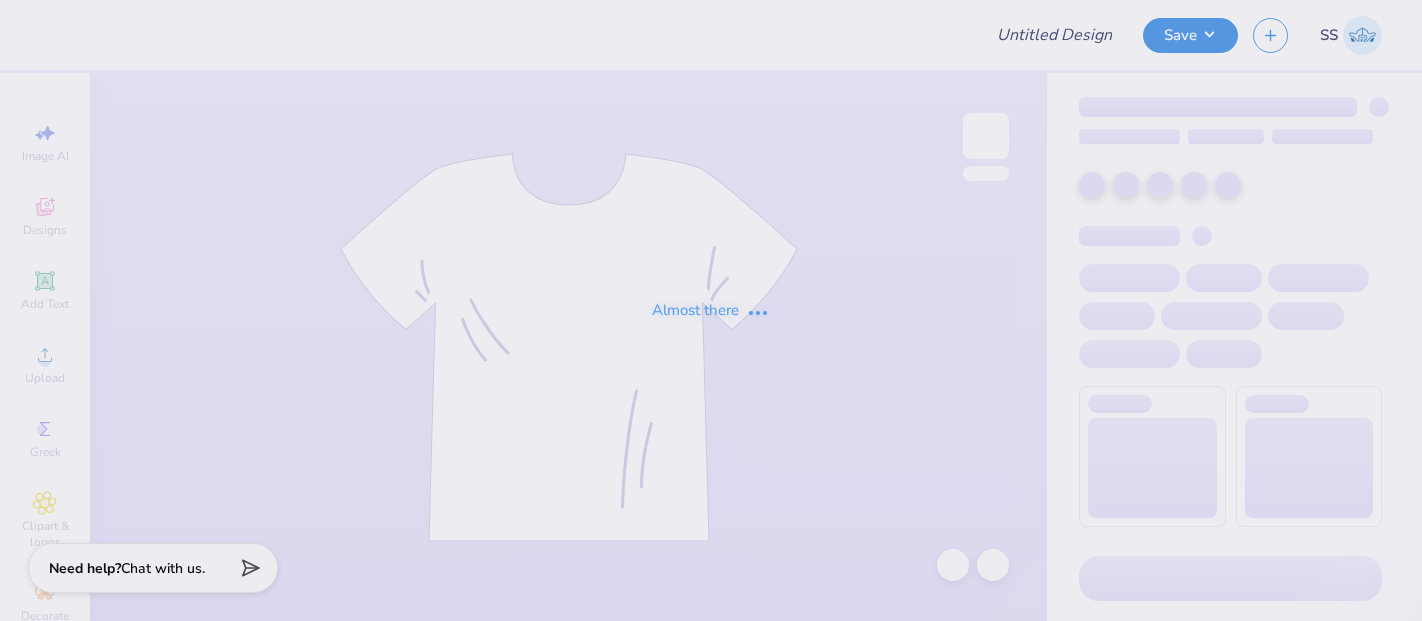 type on "Long Sleeved Tees" 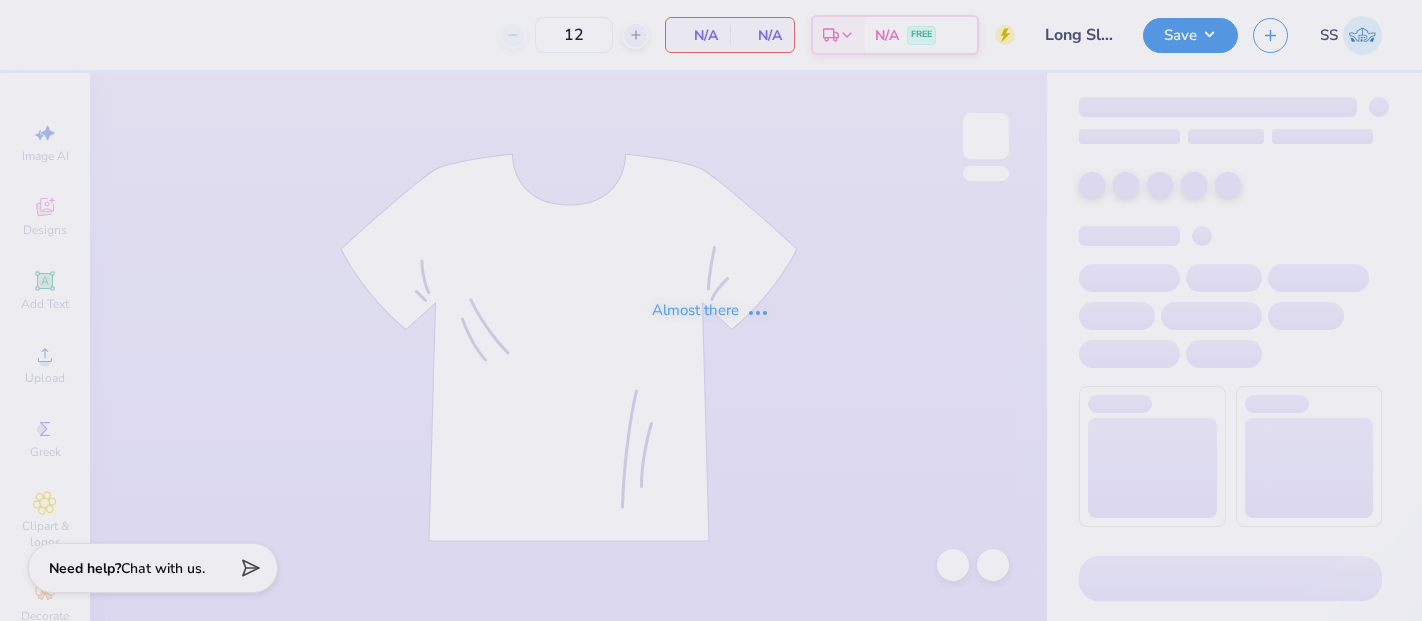 scroll, scrollTop: 0, scrollLeft: 0, axis: both 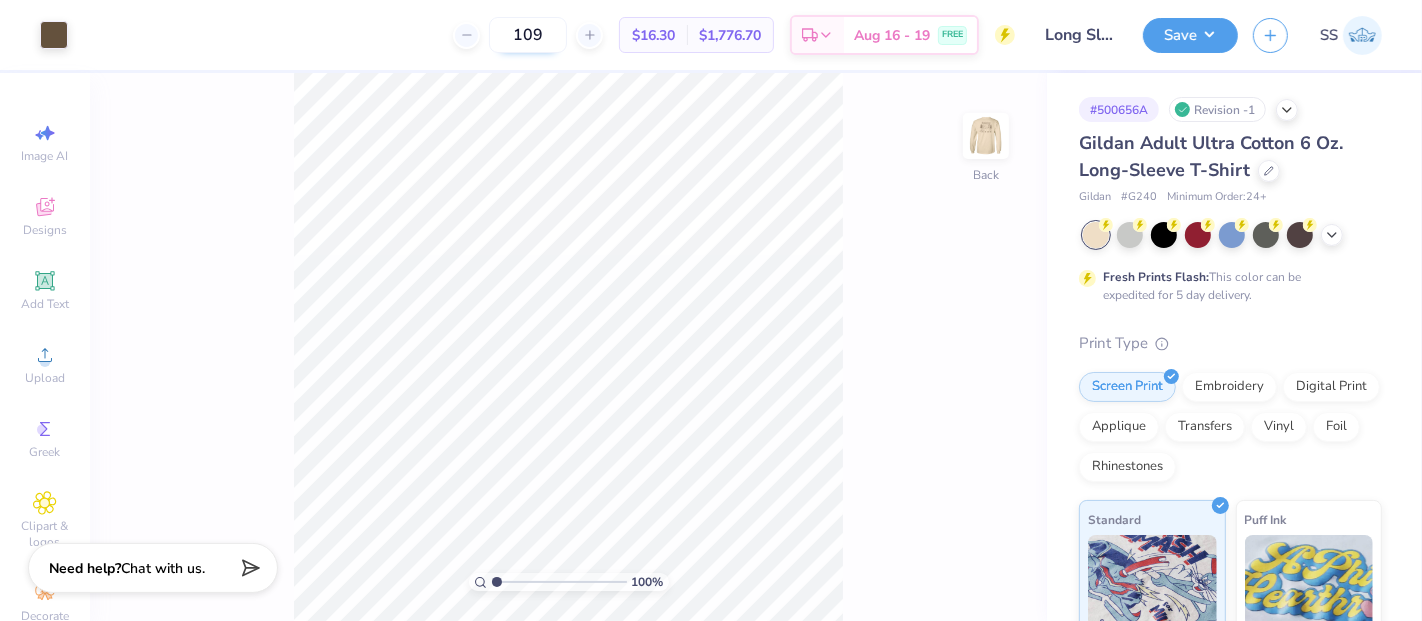 drag, startPoint x: 539, startPoint y: 41, endPoint x: 521, endPoint y: 40, distance: 18.027756 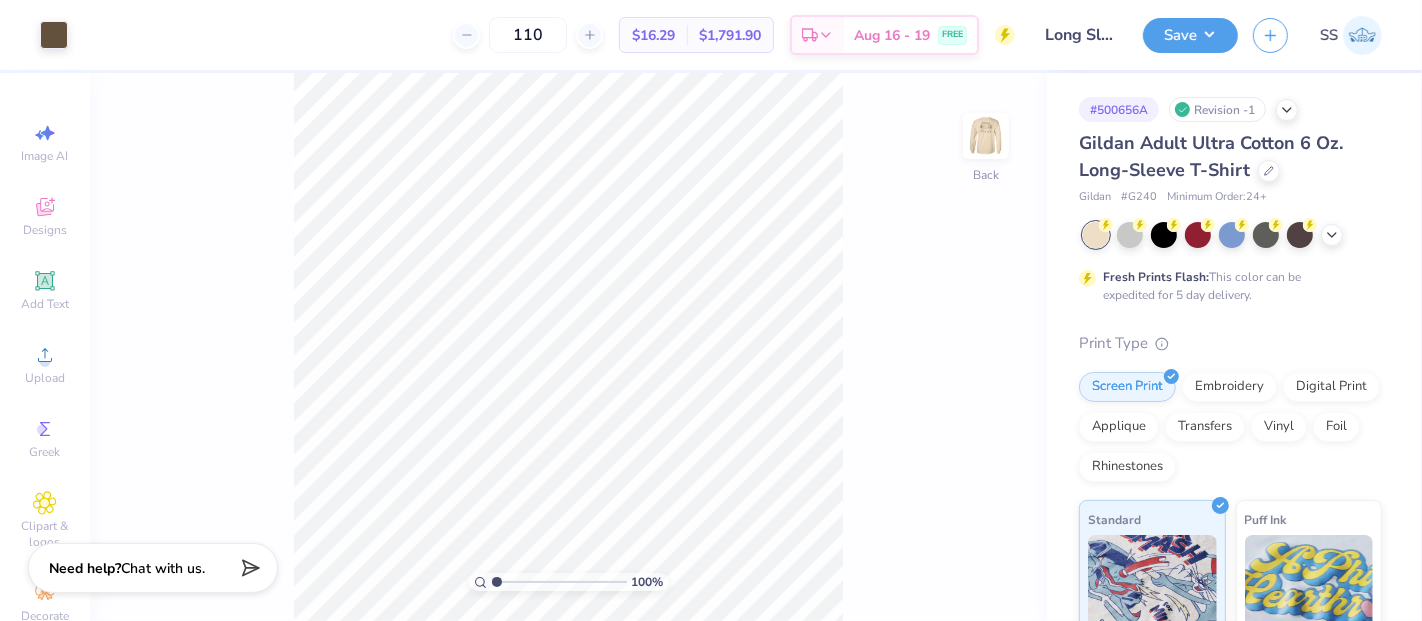 type on "110" 